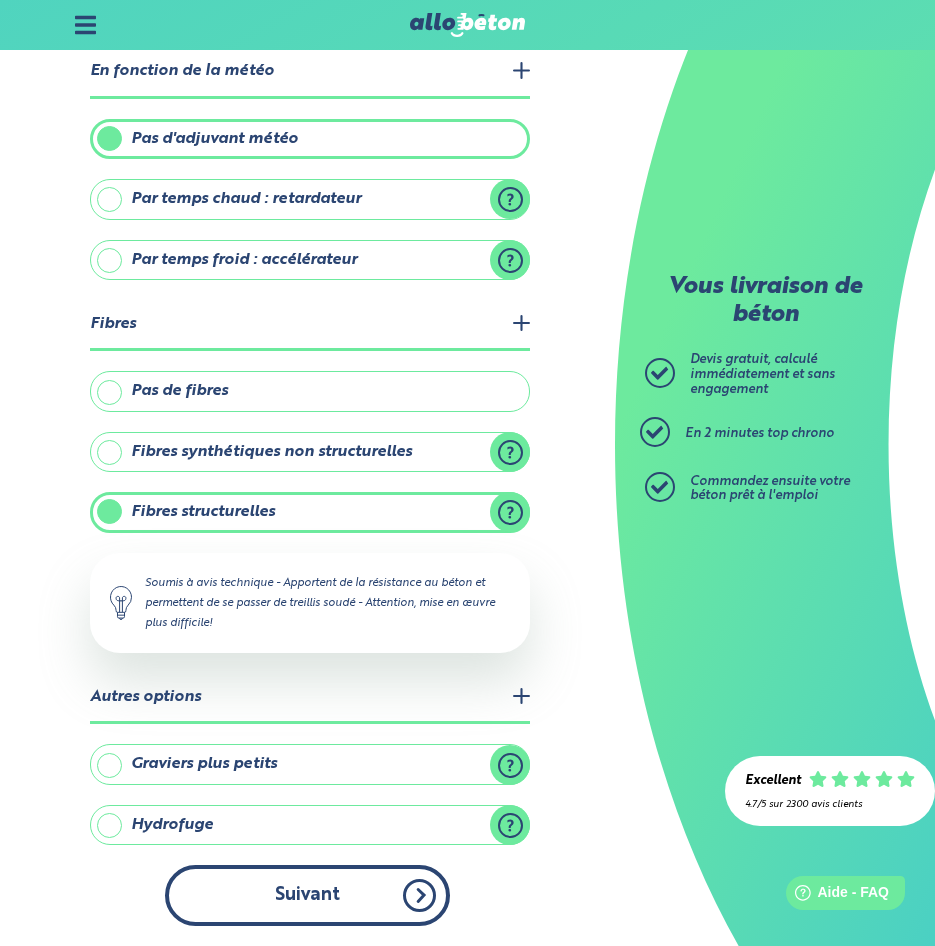 scroll, scrollTop: 0, scrollLeft: 0, axis: both 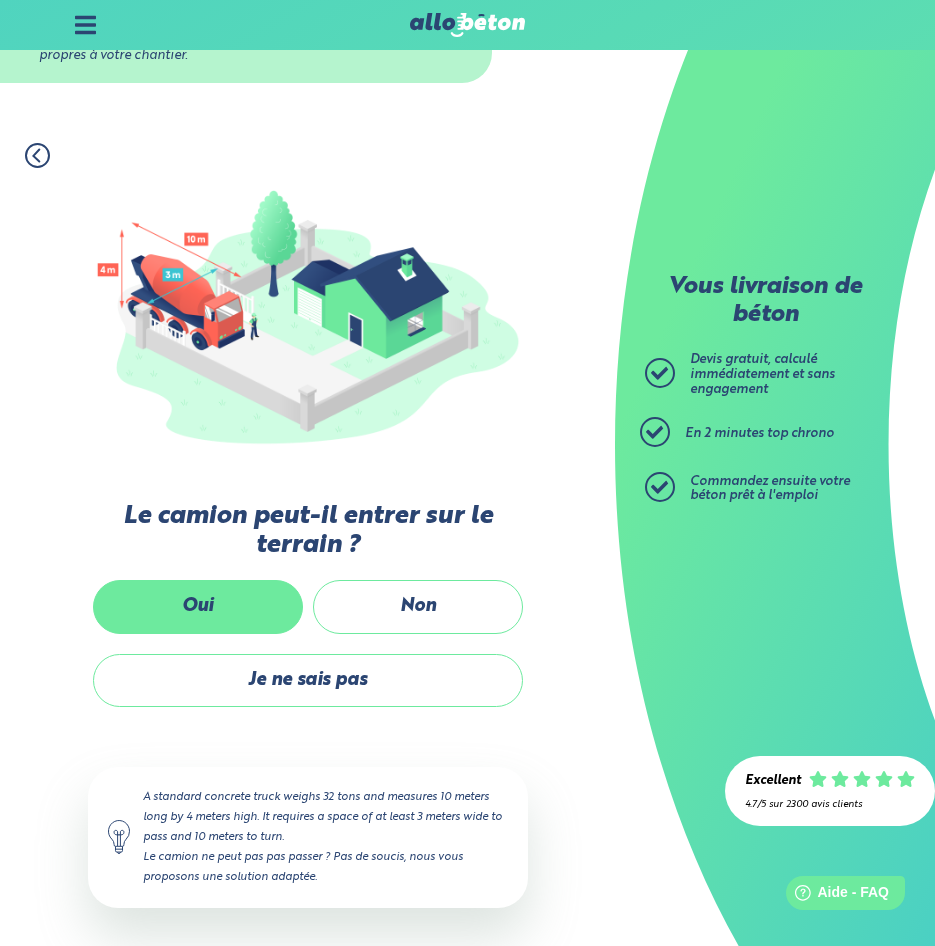 click on "Oui" at bounding box center [198, 606] 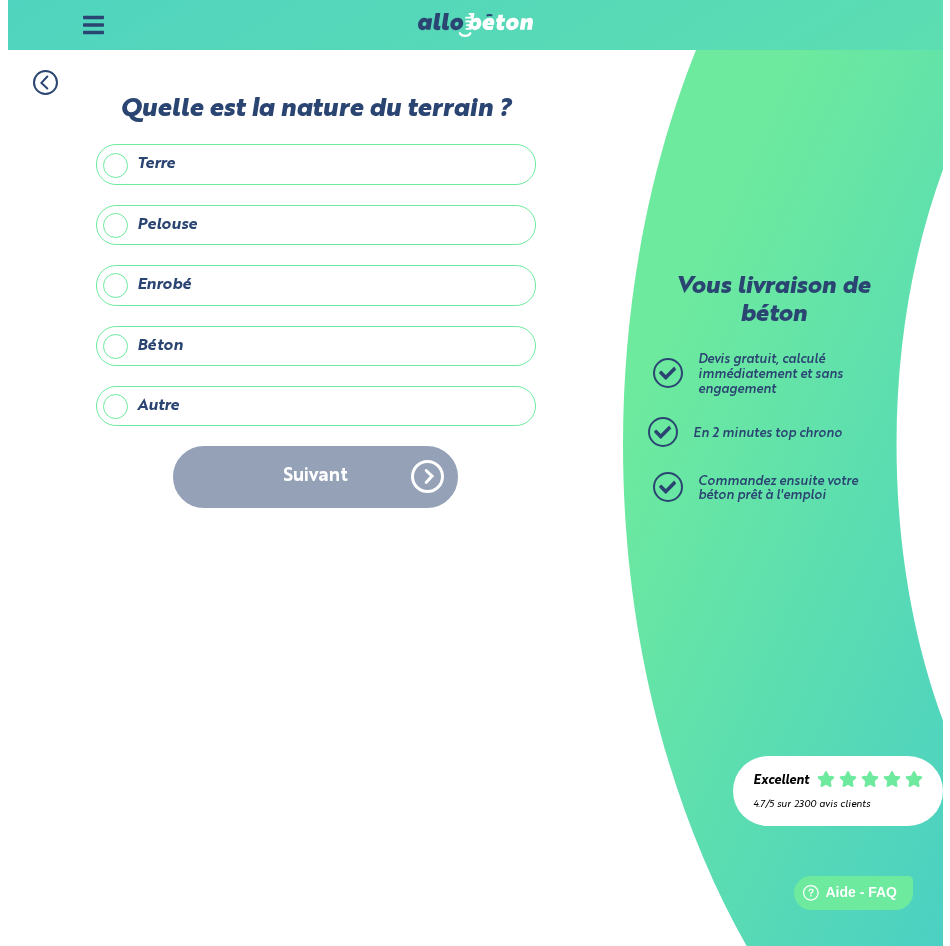 scroll, scrollTop: 0, scrollLeft: 0, axis: both 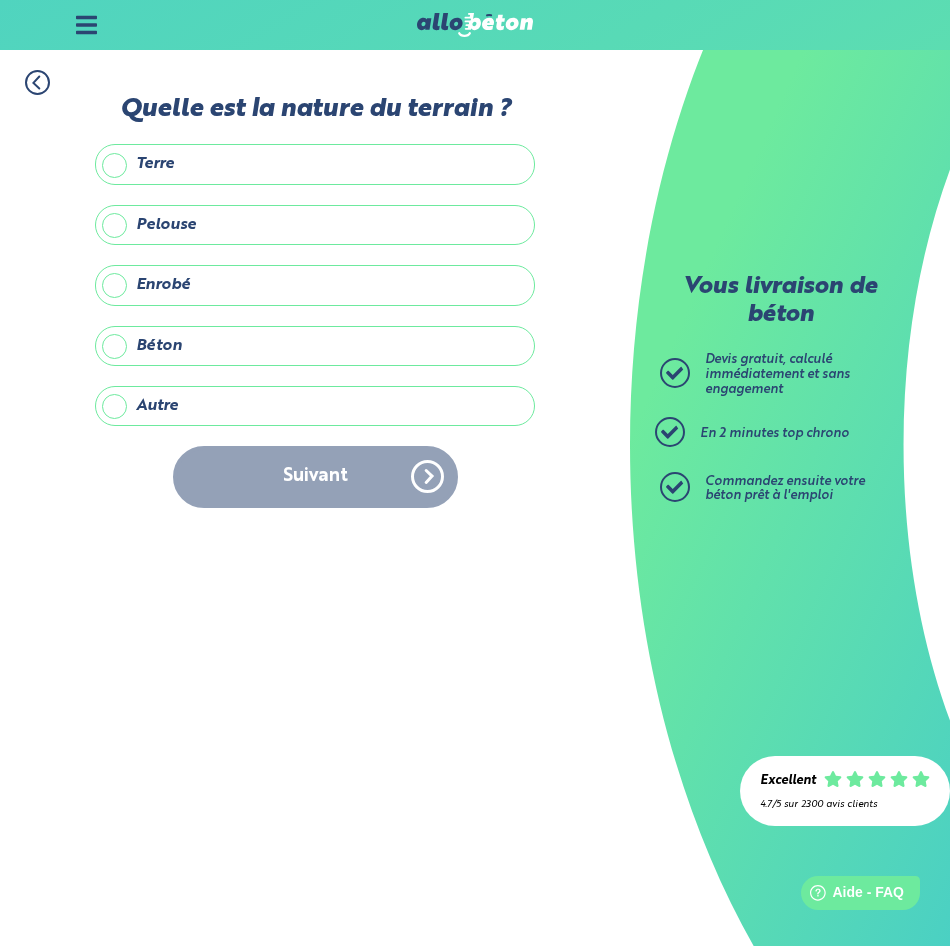 click on "Terre" at bounding box center (315, 164) 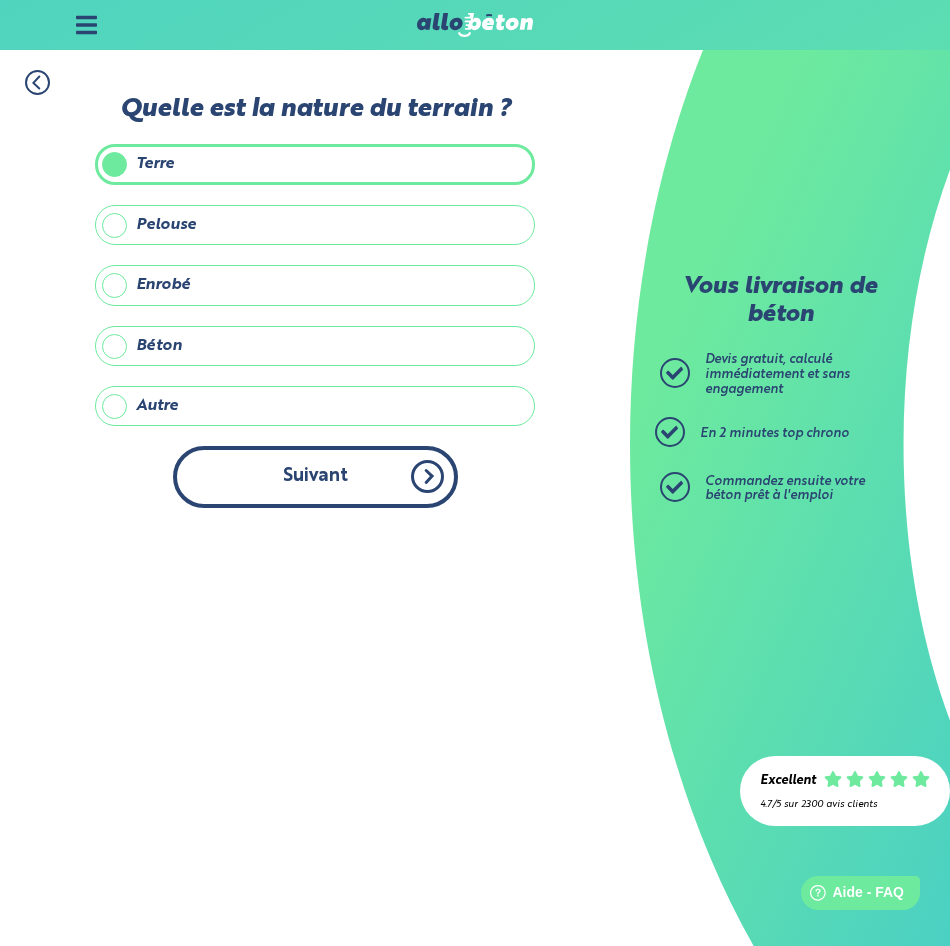 click on "Suivant" at bounding box center (315, 476) 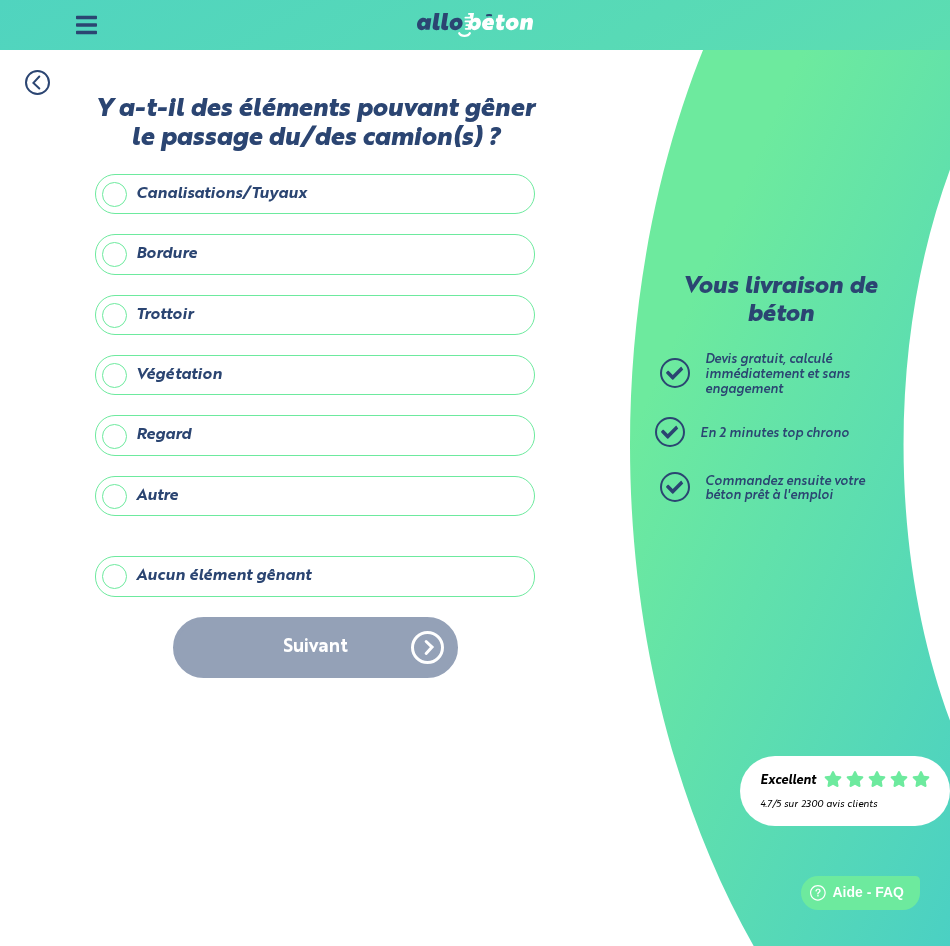 click on "Aucun élément gênant" at bounding box center [315, 576] 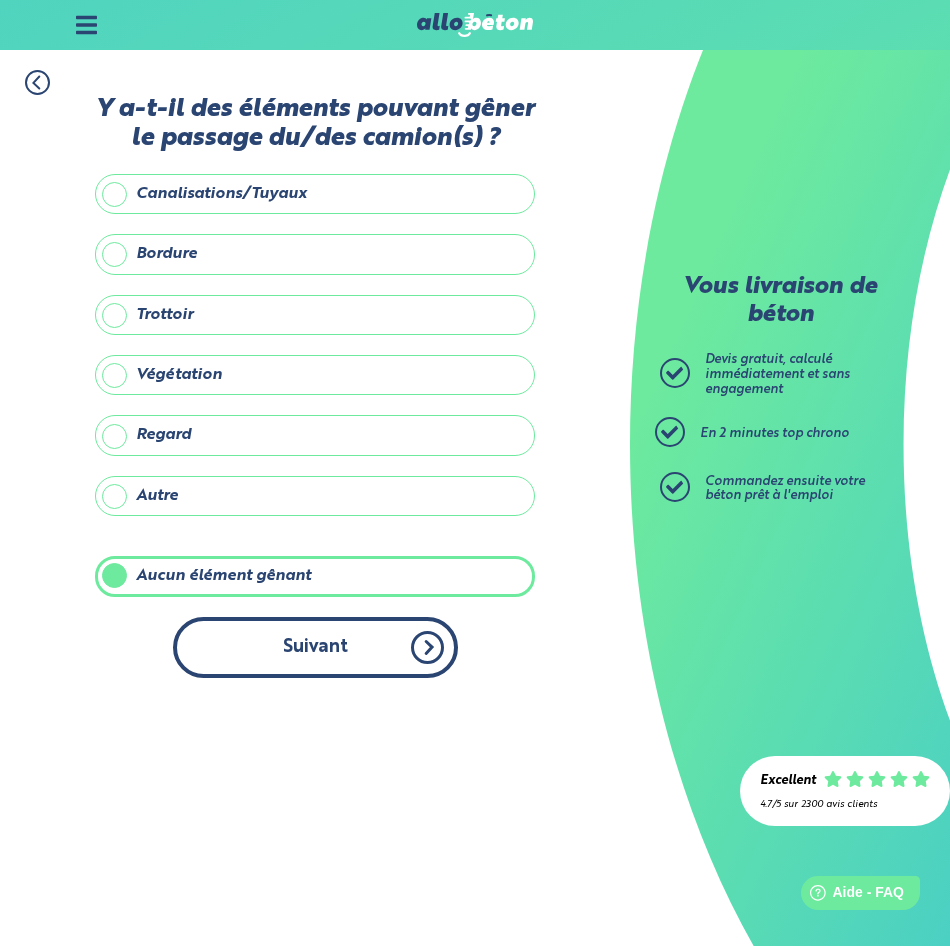 click on "Suivant" at bounding box center (315, 647) 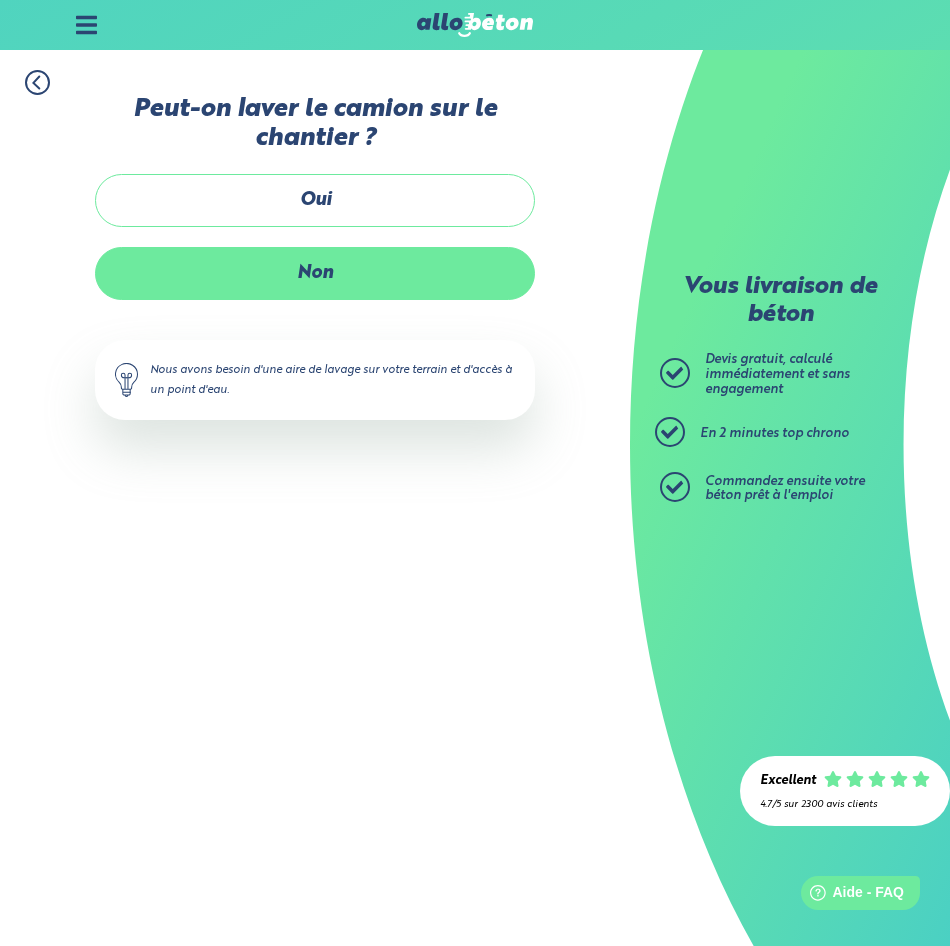 click on "Non" at bounding box center [315, 273] 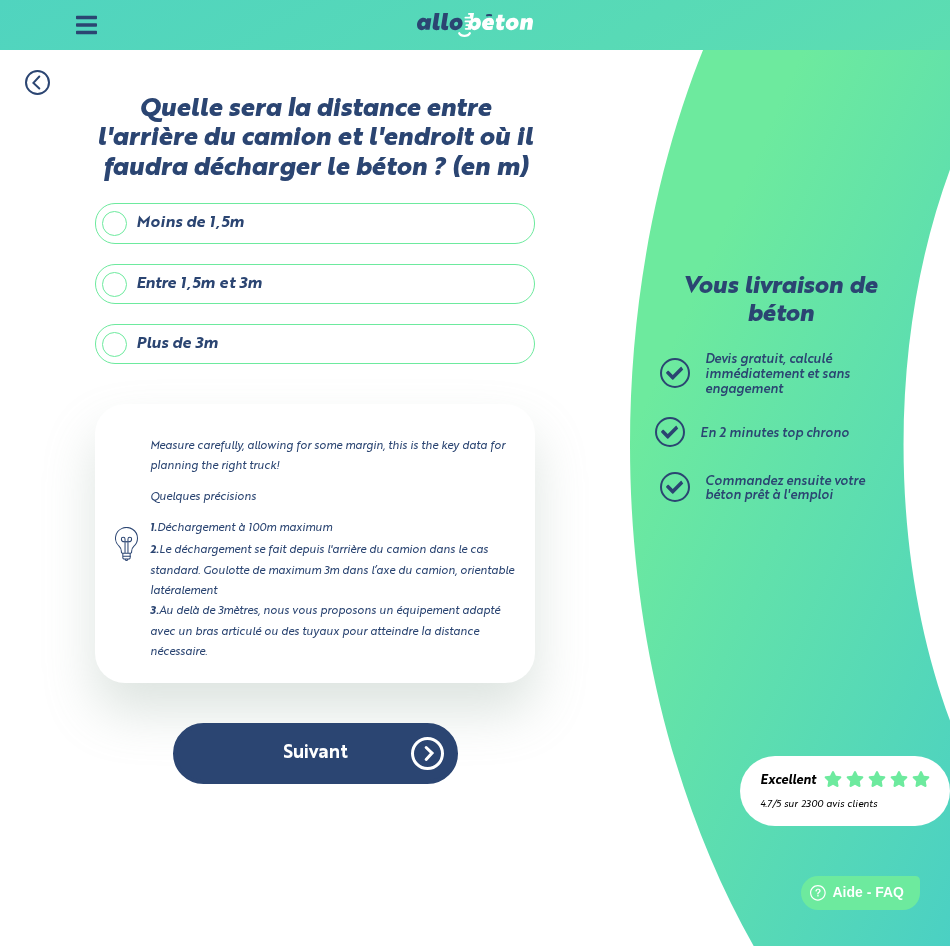 click on "Entre 1,5m et 3m" at bounding box center [315, 284] 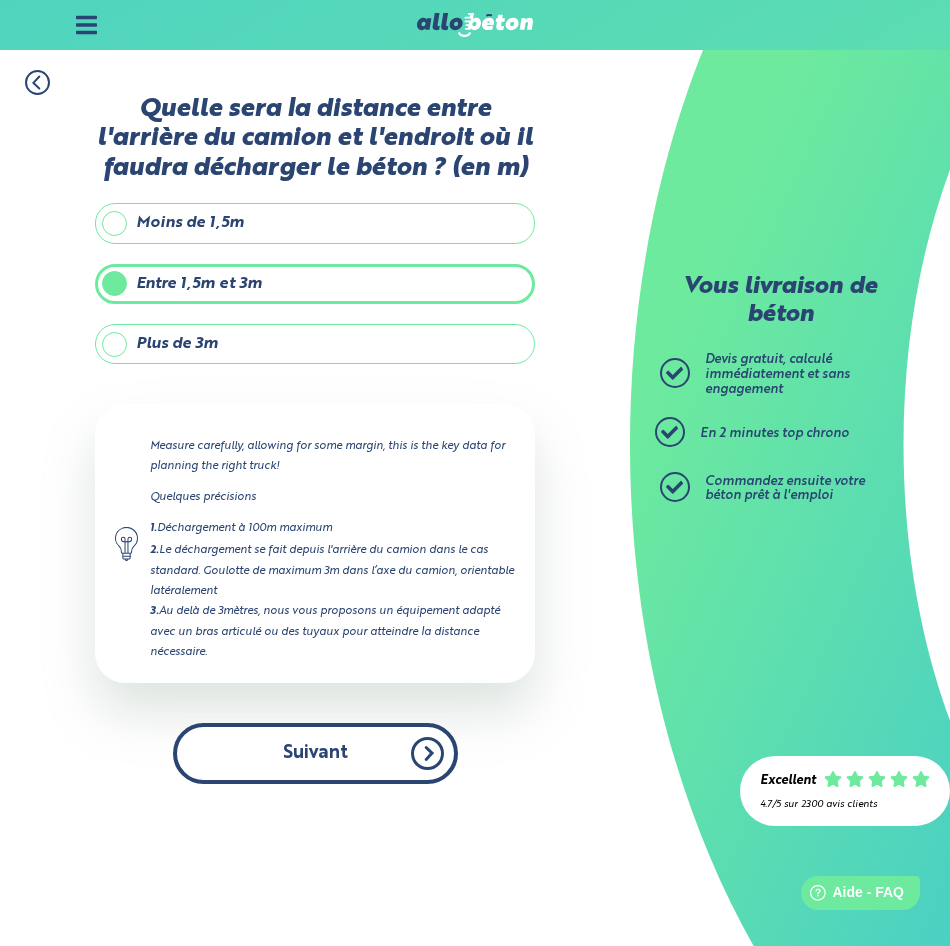 click on "Suivant" at bounding box center [315, 753] 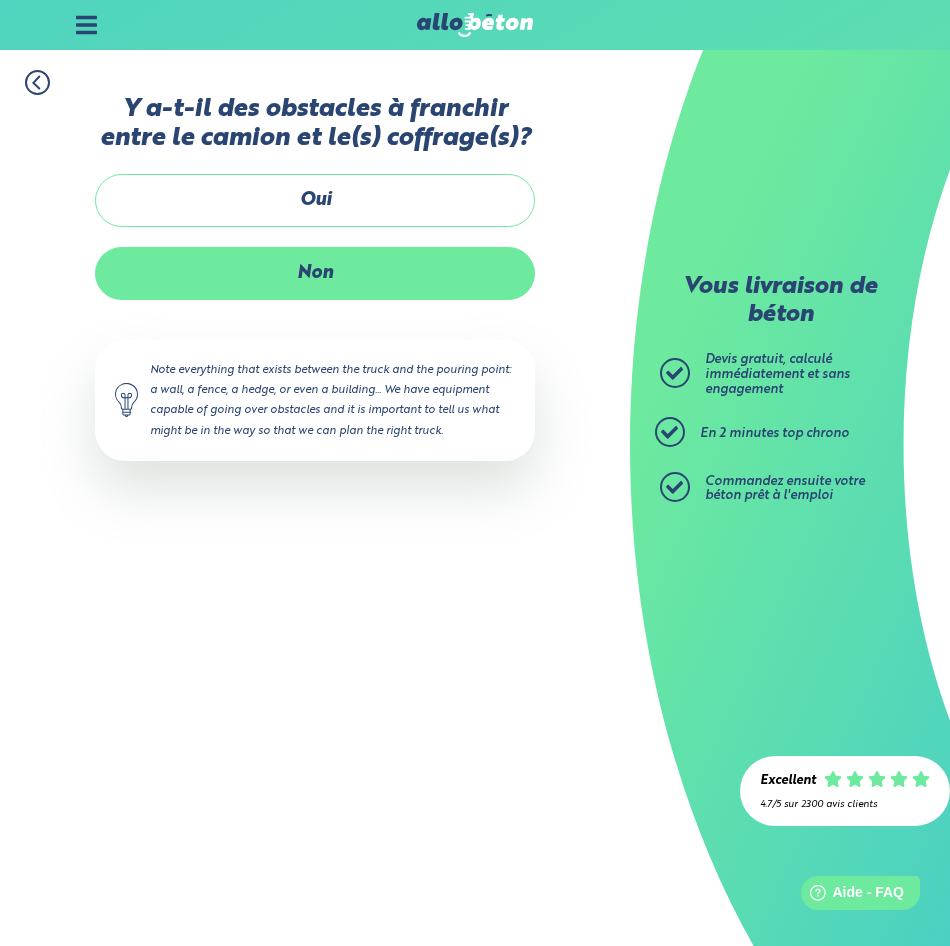 click on "Non" at bounding box center [315, 273] 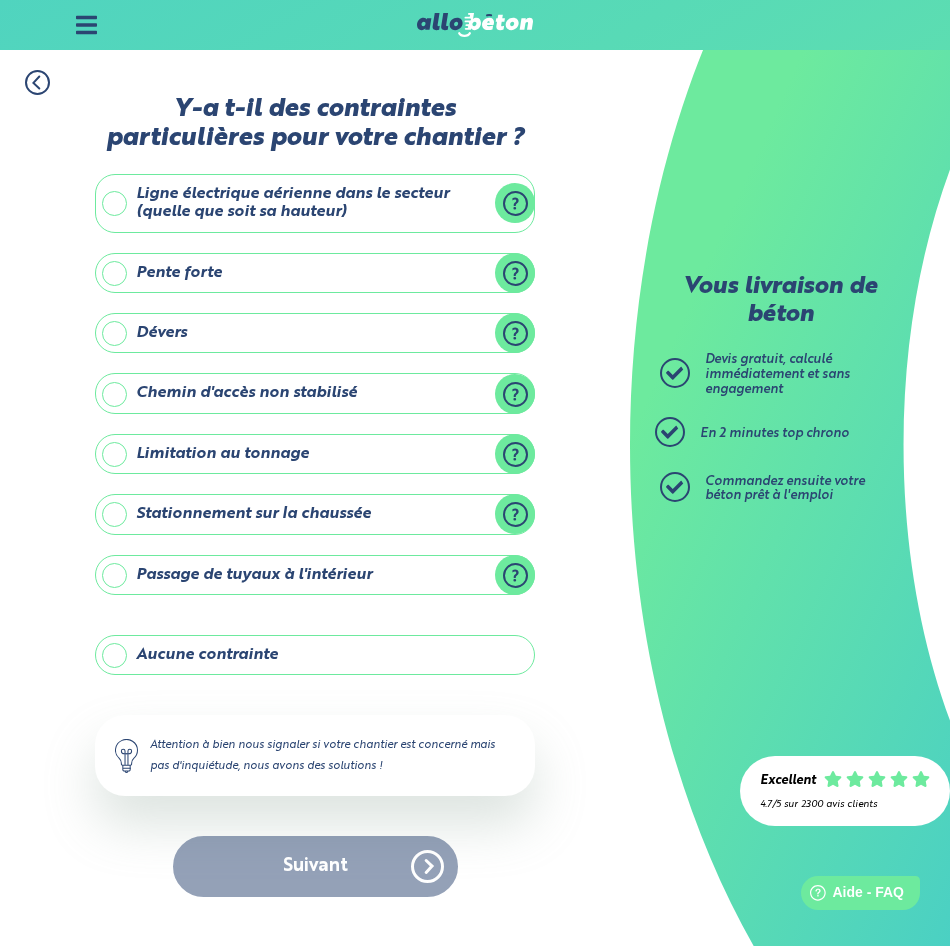 click on "Aucune contrainte" at bounding box center [315, 655] 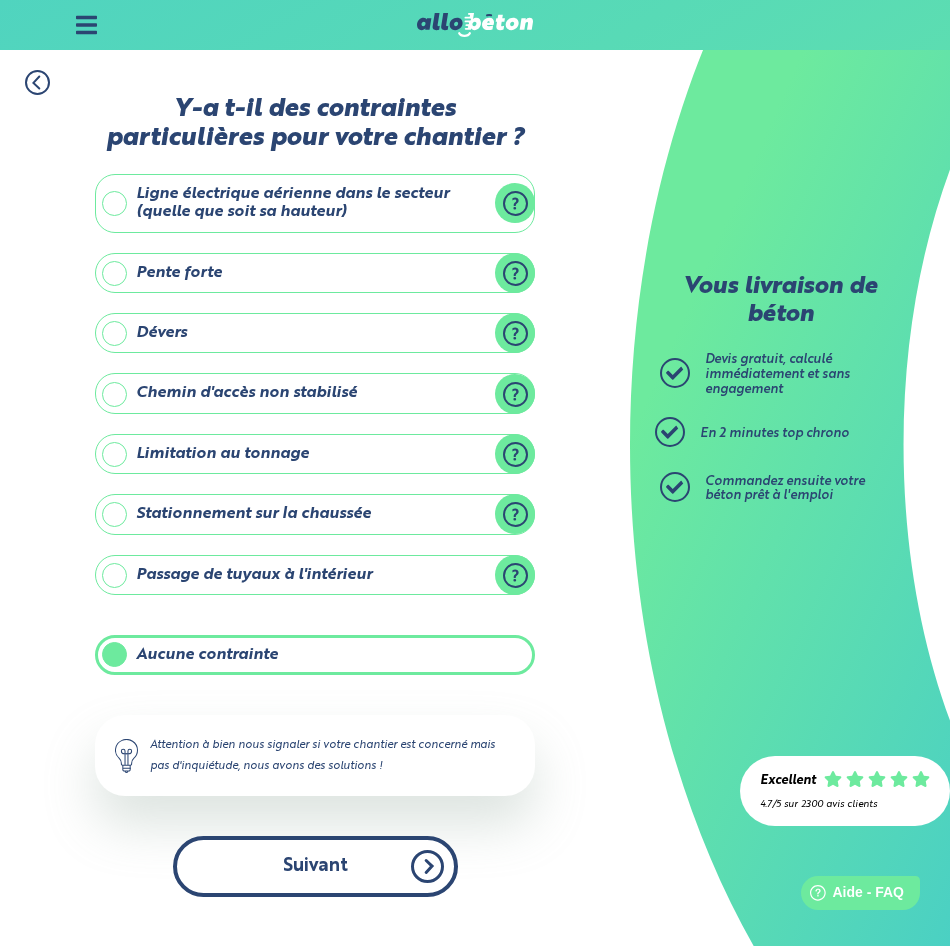 click on "Suivant" at bounding box center (315, 866) 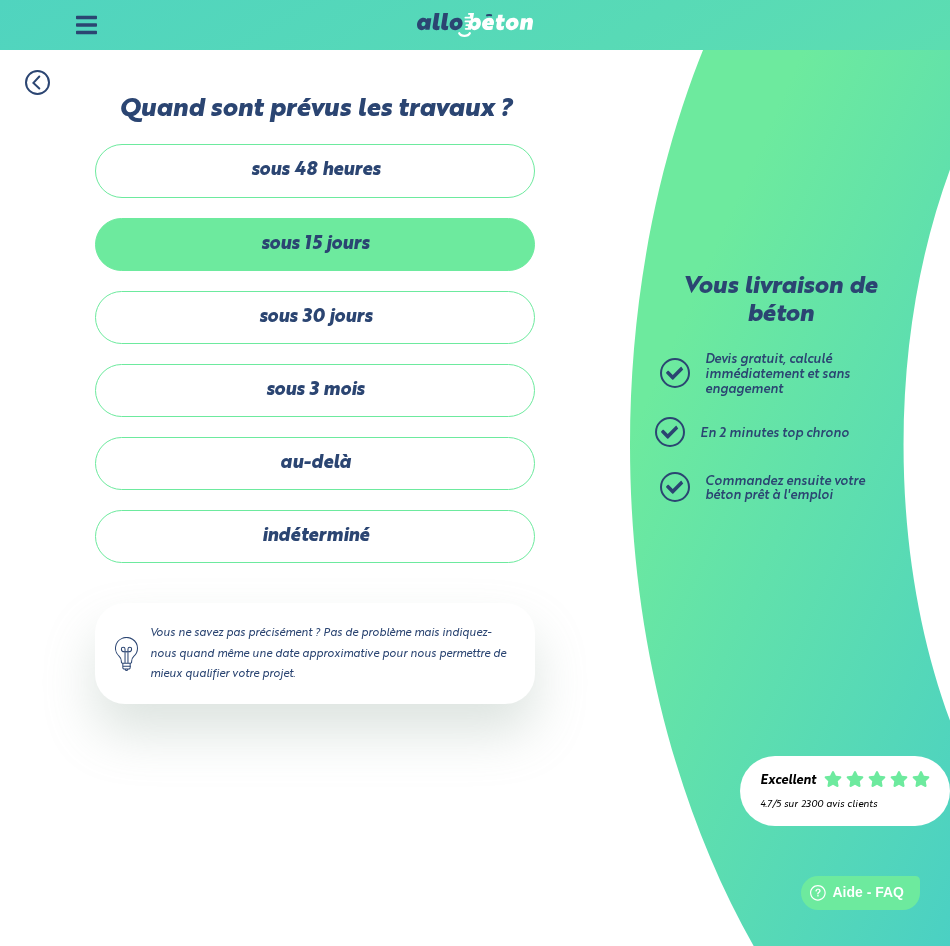 click on "sous 15 jours" at bounding box center (315, 244) 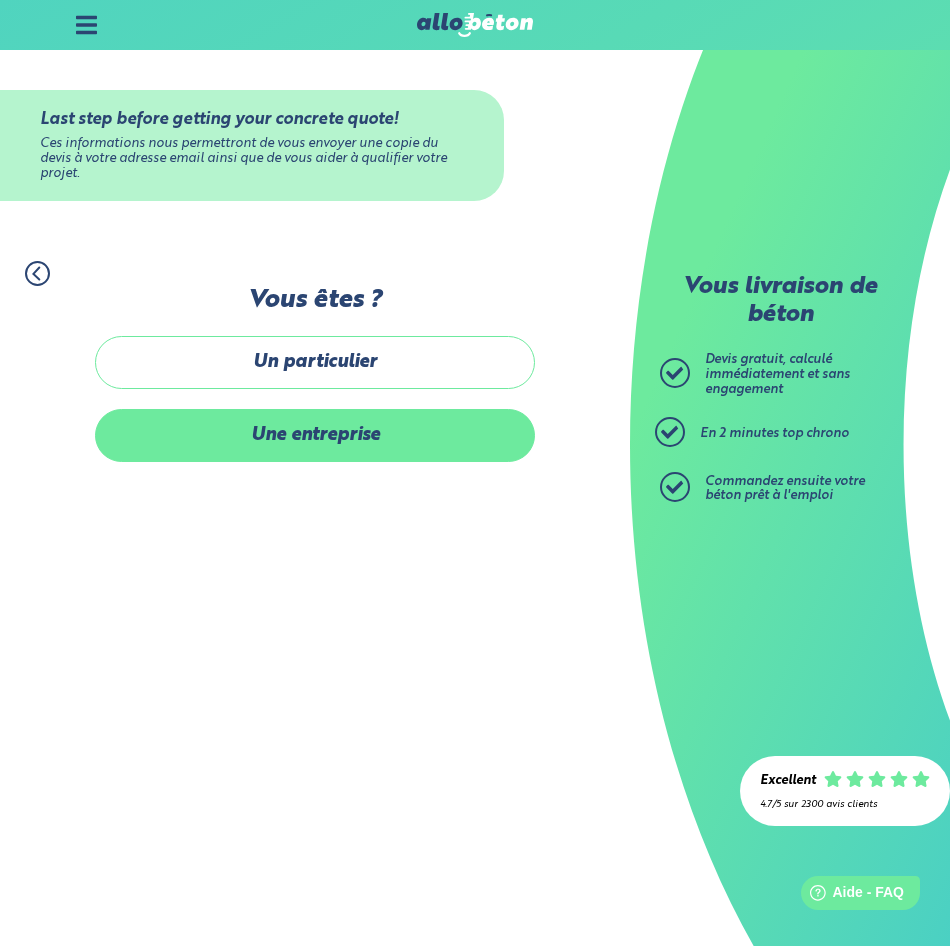 click on "Une entreprise" at bounding box center (315, 435) 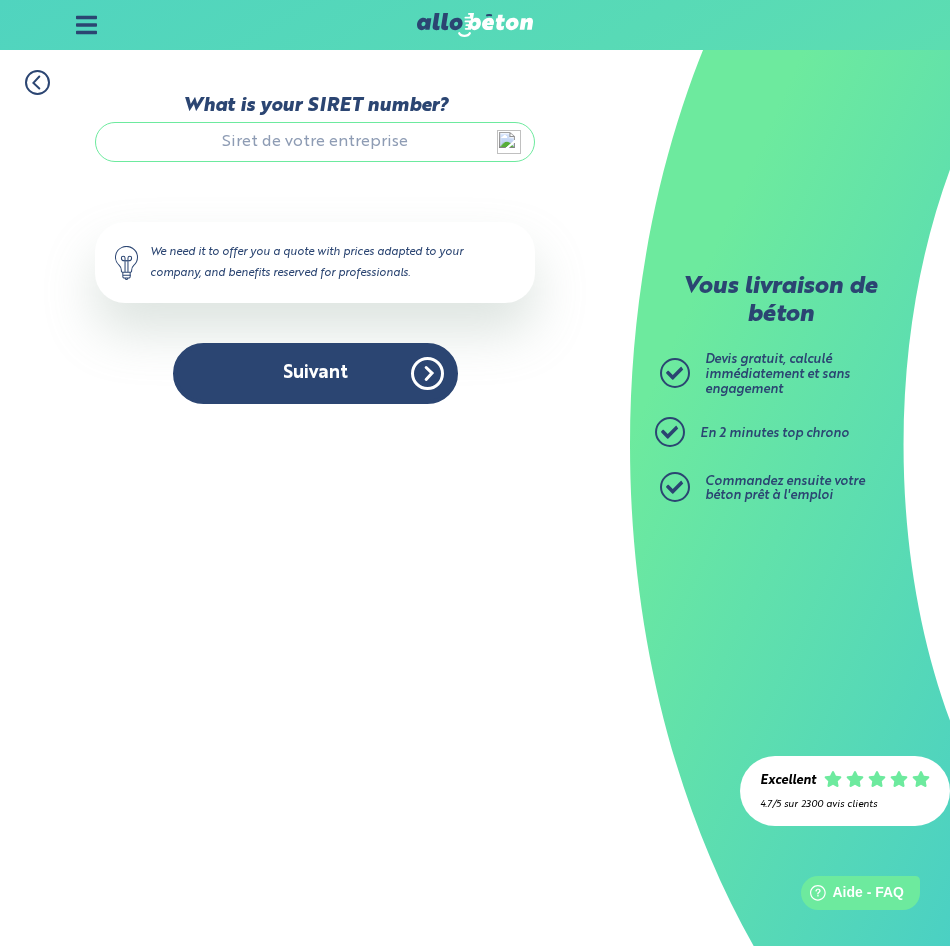click on "What is your SIRET number?" at bounding box center (315, 142) 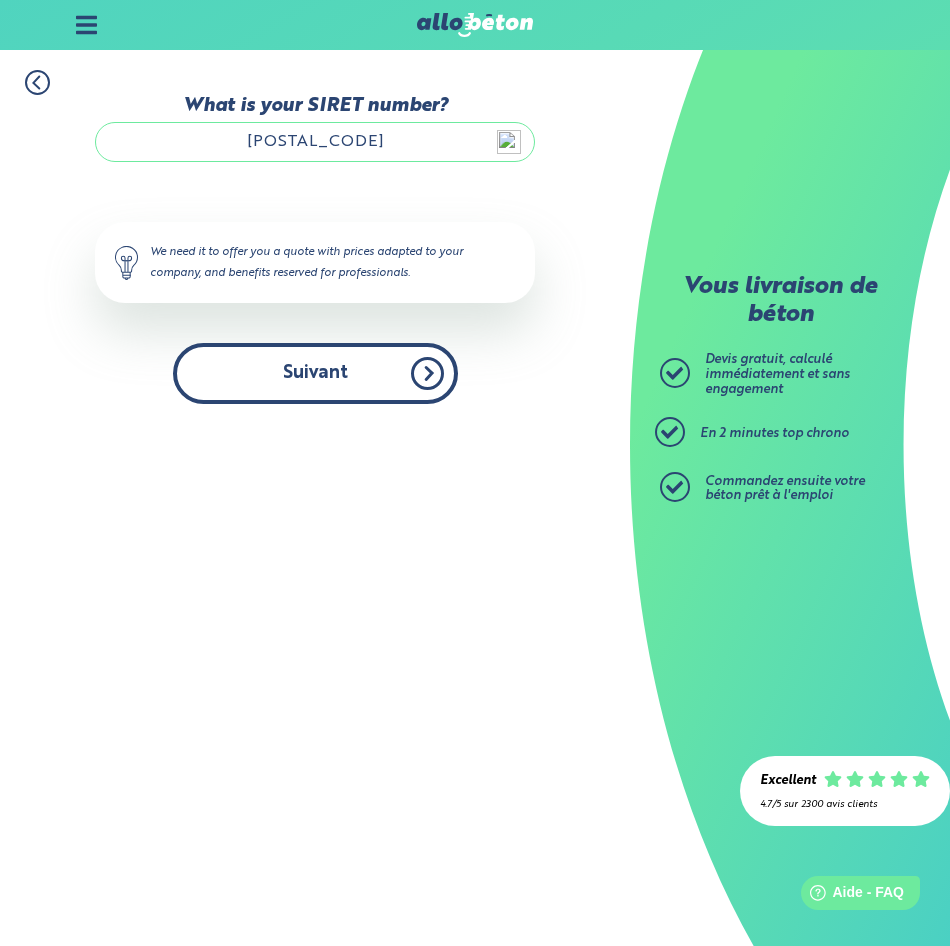 click on "Suivant" at bounding box center (315, 373) 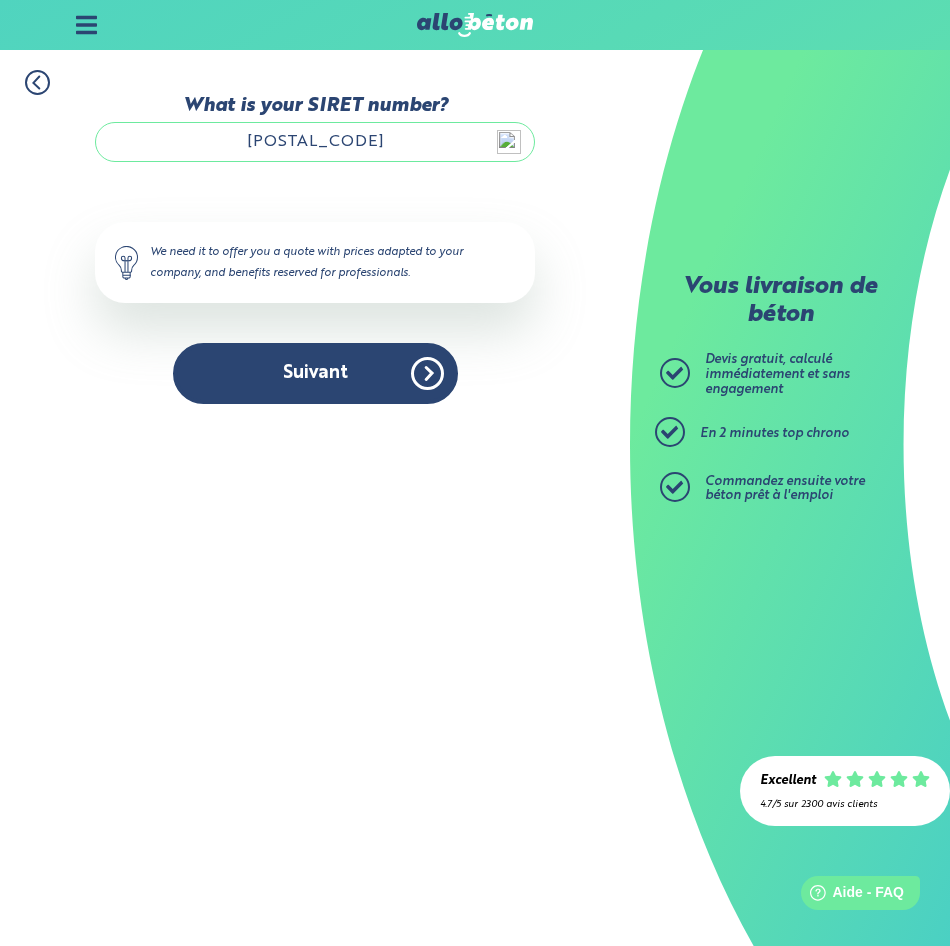 click on "Accueil
Livraison Béton
Centrale béton à proximité
Livraison béton Indre-et-Loire
Livraison de béton dans l'Indre-et-Loire (37) : devis pour la livraison de toupie béton
Toupie béton Indre-et-Loire : Demandez un devis  gratuit  sur allobéton.com :
devis immédiat sans engagement. Commandez ensuite directement votre béton prêt à l'emploi !
Vous livraison de béton
Devis gratuit,
calculé immédiatement et sans engagement" at bounding box center [315, 498] 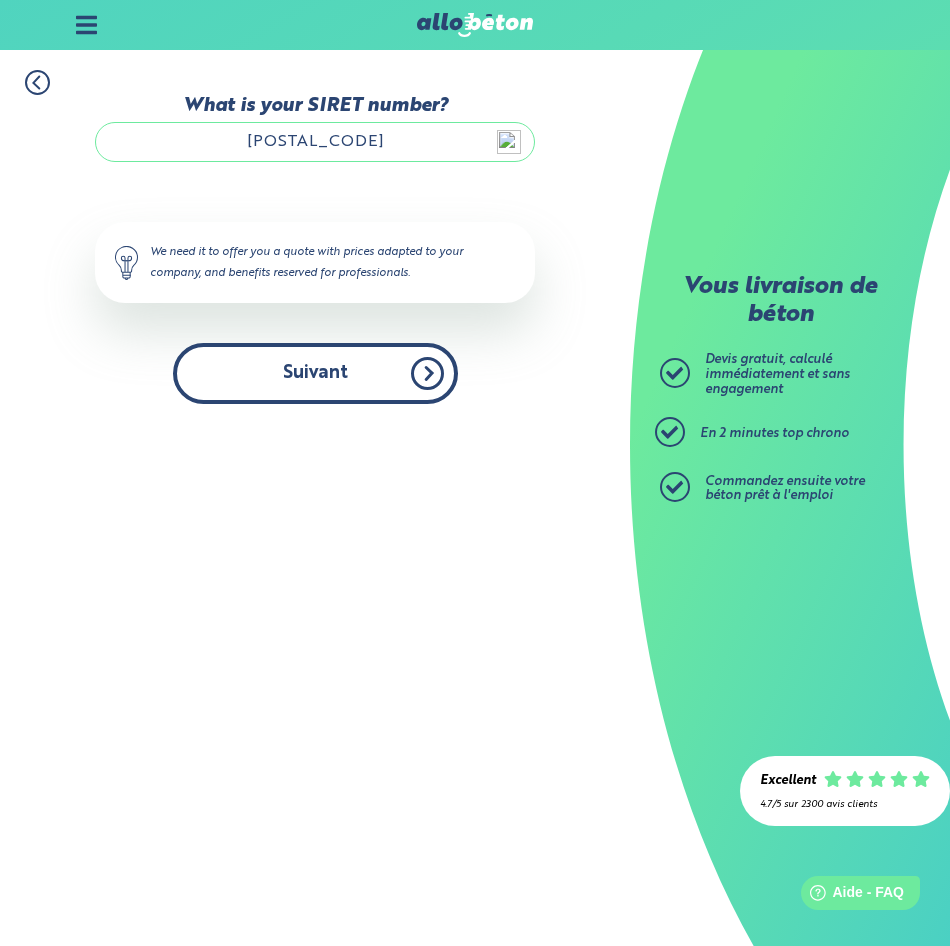 click on "Suivant" at bounding box center [315, 373] 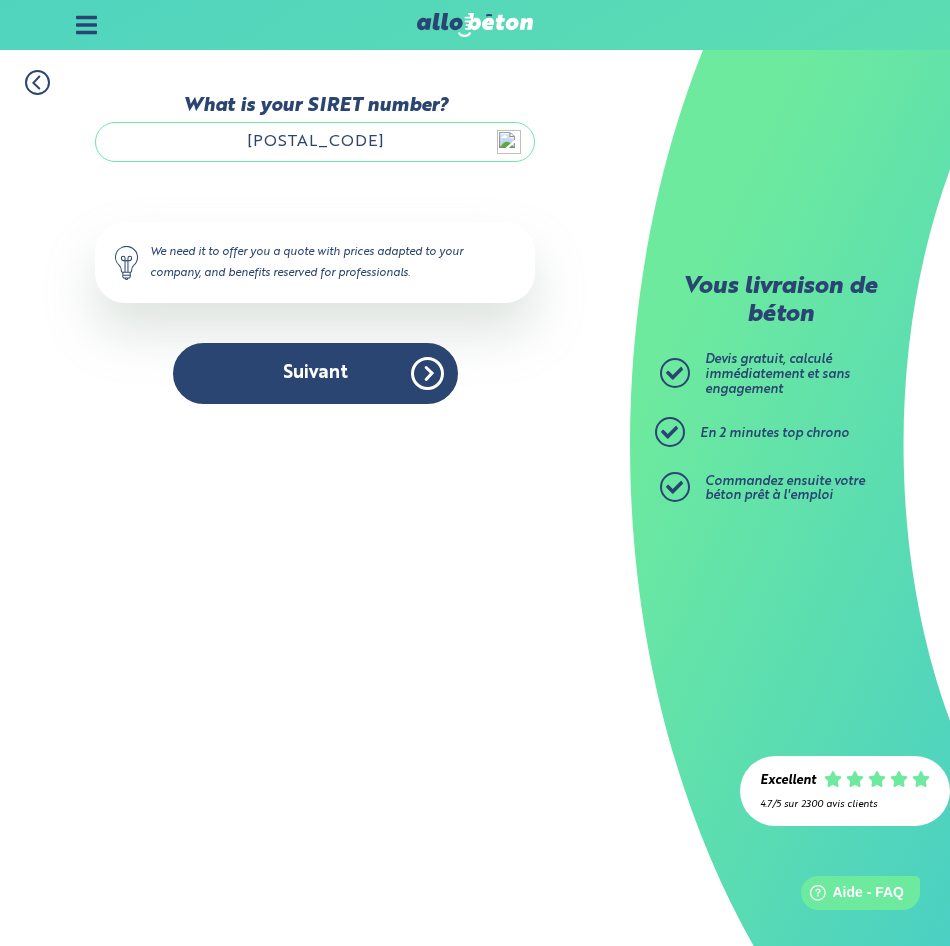 drag, startPoint x: 419, startPoint y: 153, endPoint x: 196, endPoint y: 143, distance: 223.2241 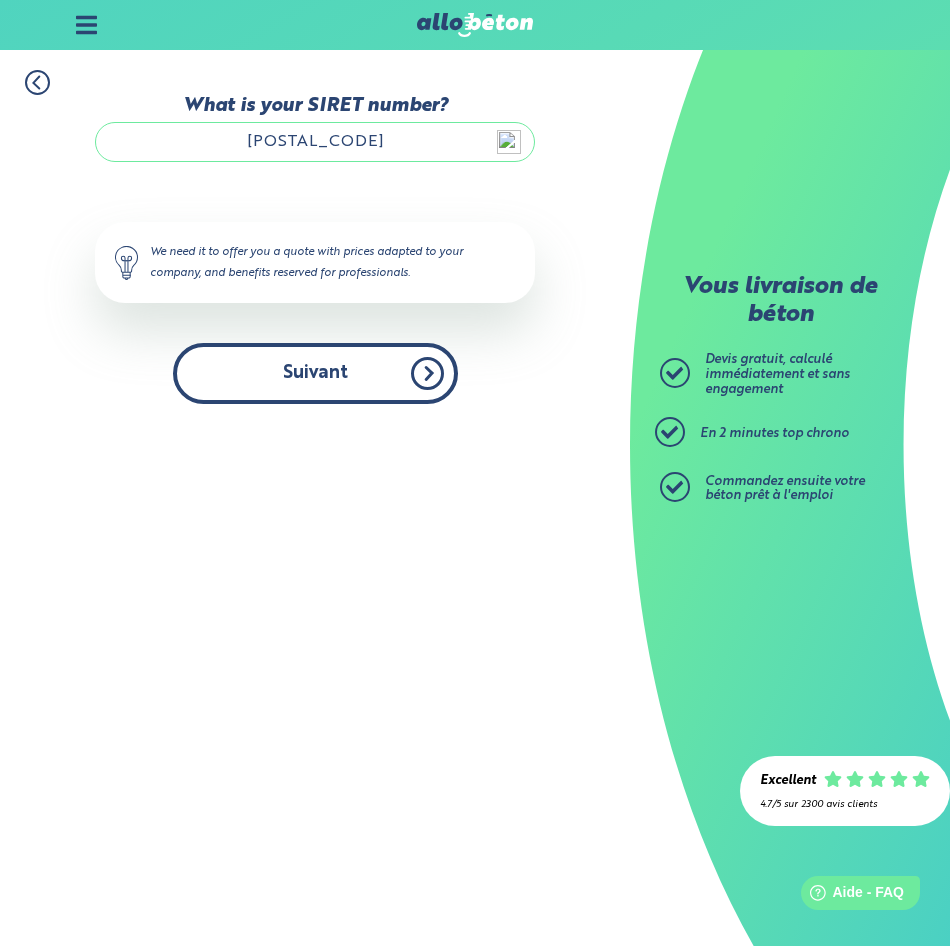 click on "Suivant" at bounding box center (315, 373) 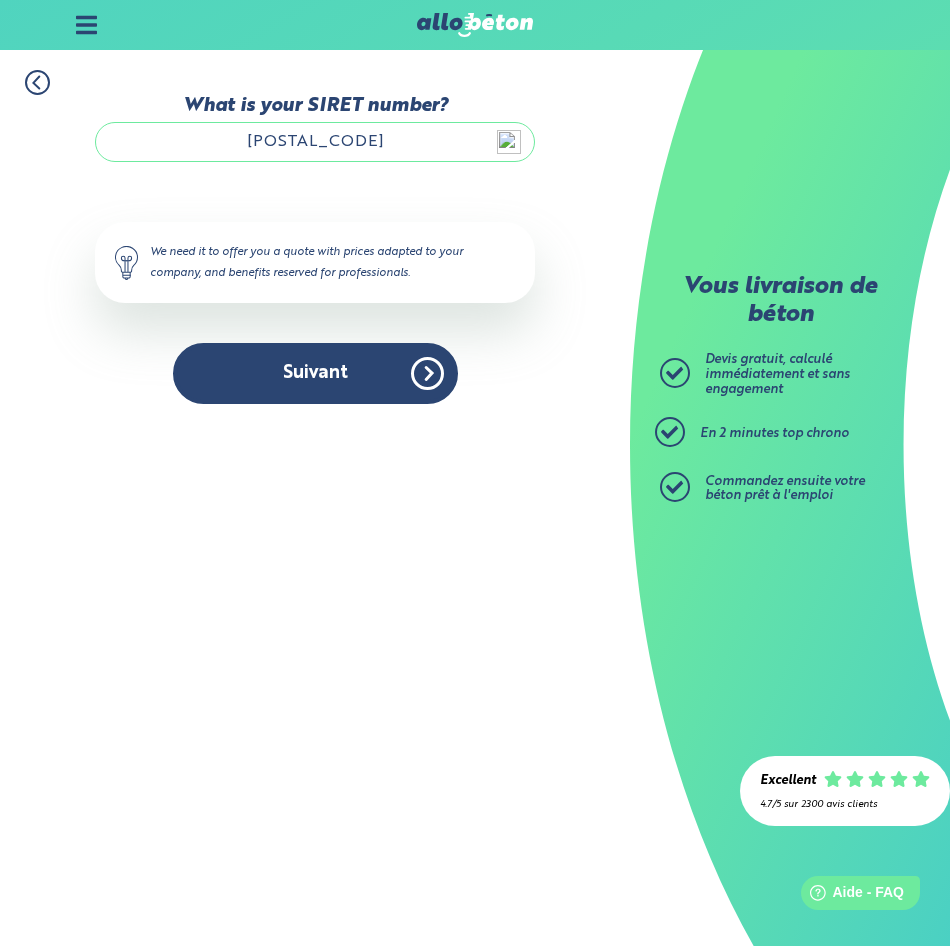 click on "[POSTAL_CODE]" at bounding box center (315, 142) 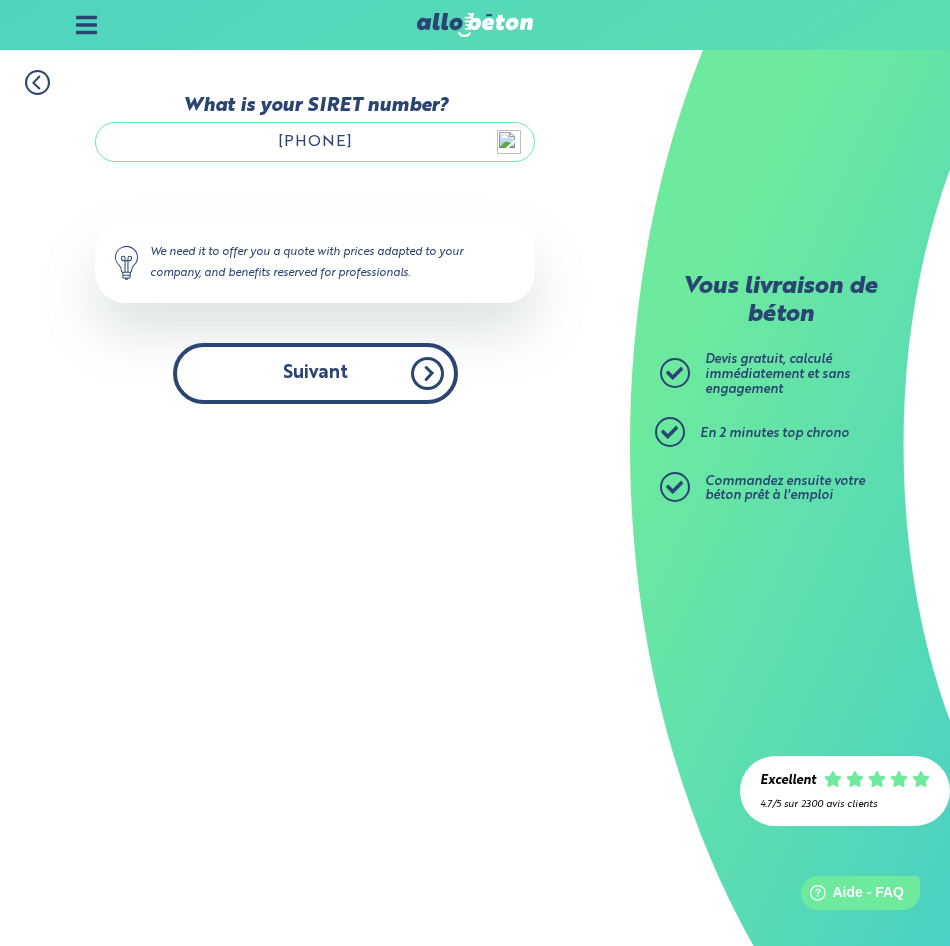 click on "Suivant" at bounding box center [315, 373] 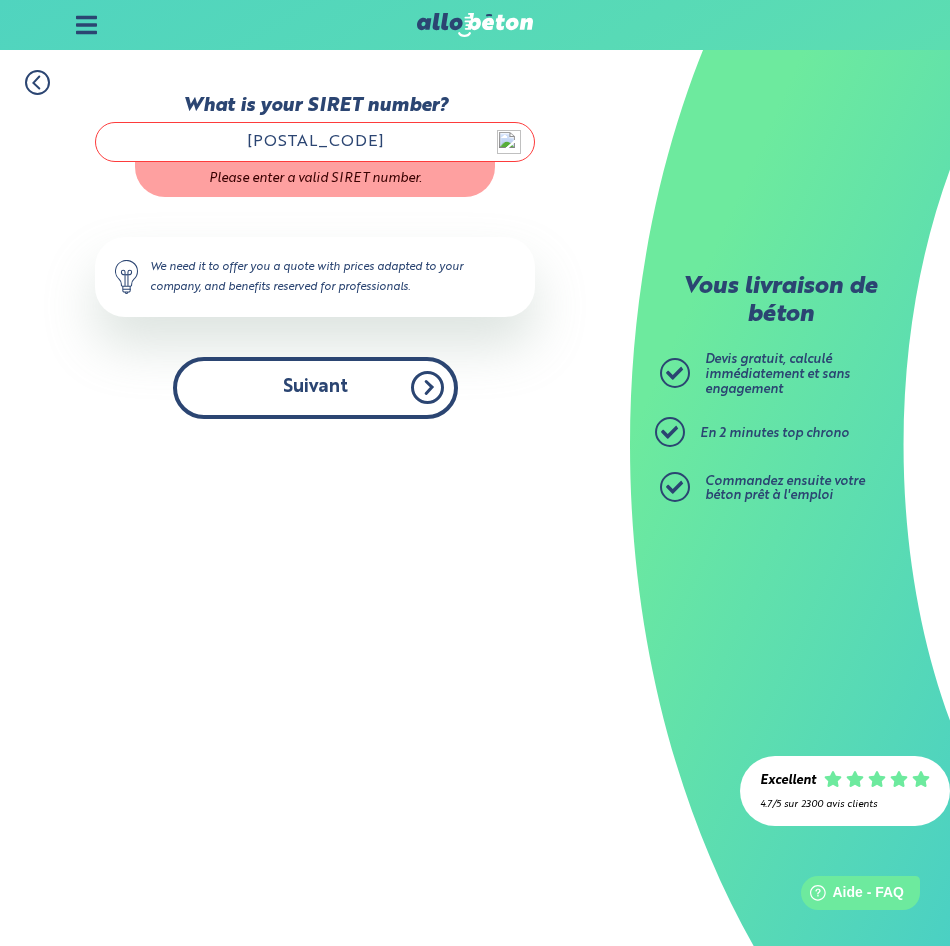 type on "[POSTAL_CODE]" 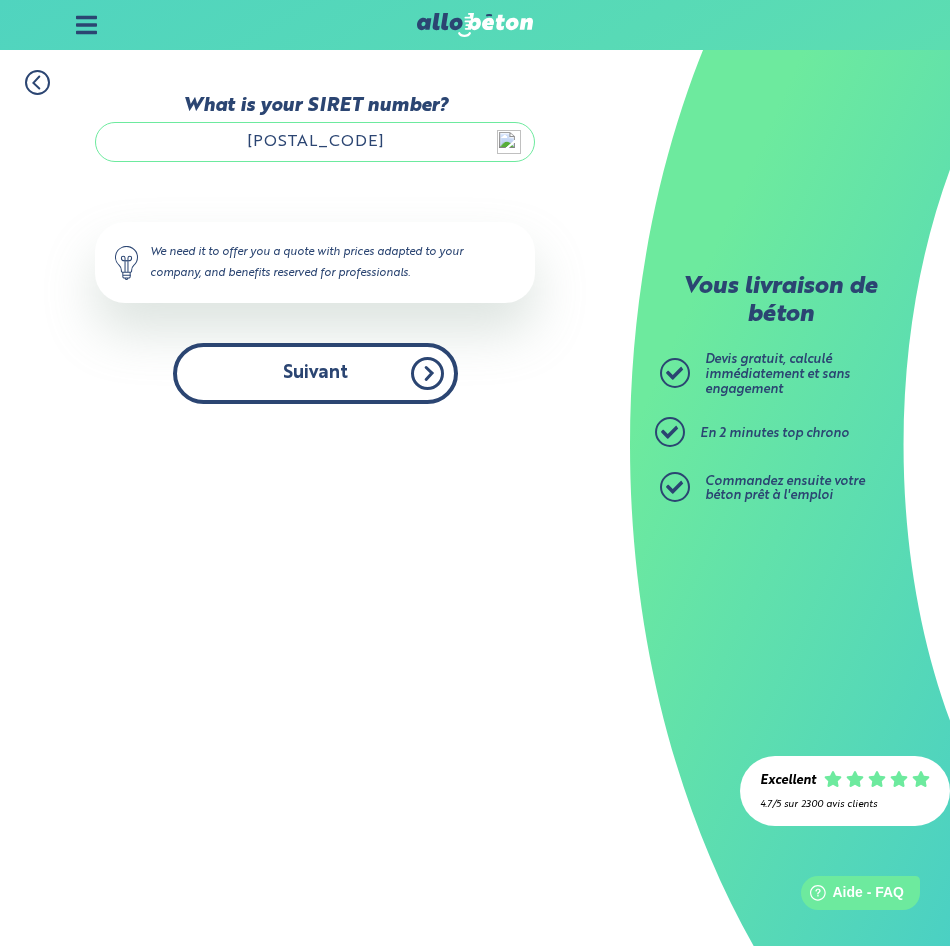 click on "Suivant" at bounding box center (315, 373) 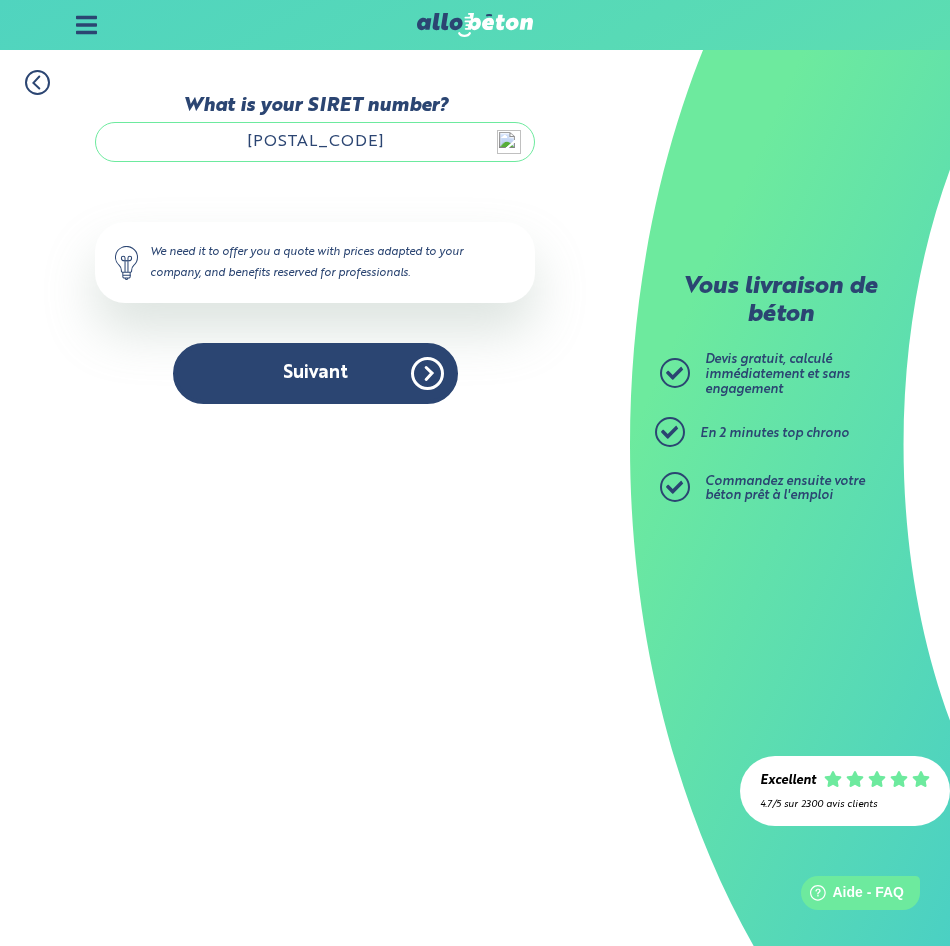 scroll, scrollTop: 2, scrollLeft: 0, axis: vertical 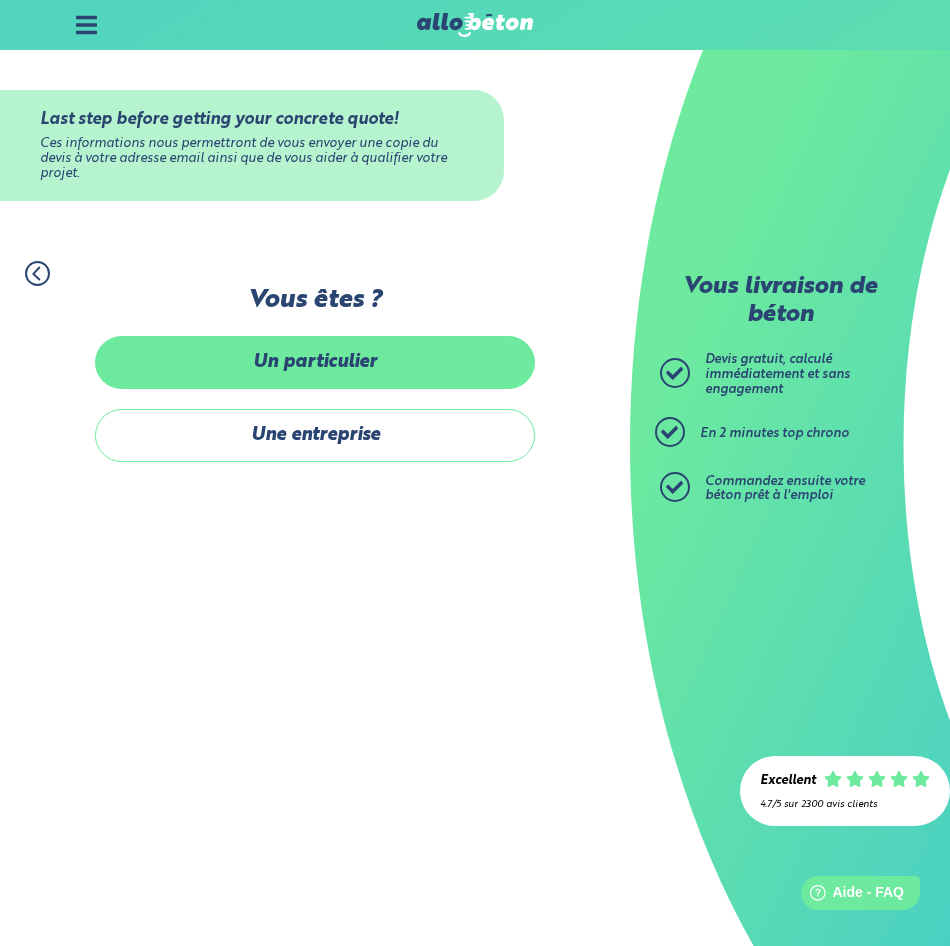 click on "Un particulier" at bounding box center (315, 362) 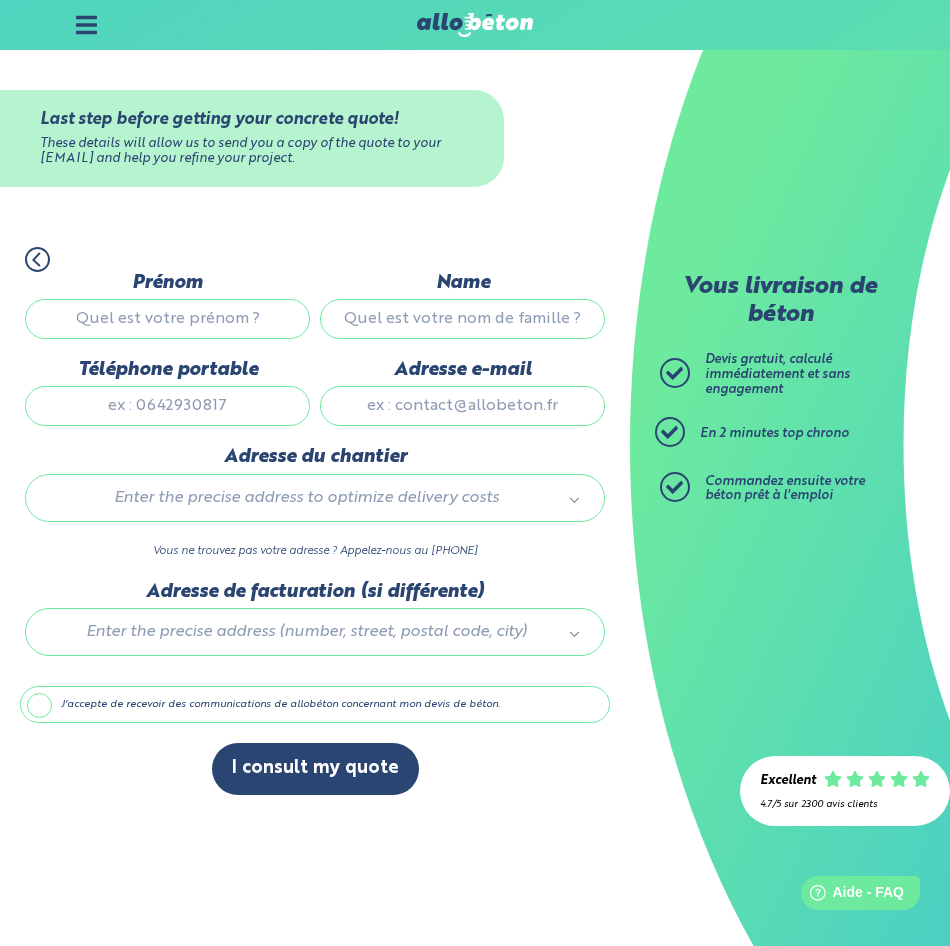 click on "Prénom" at bounding box center (167, 319) 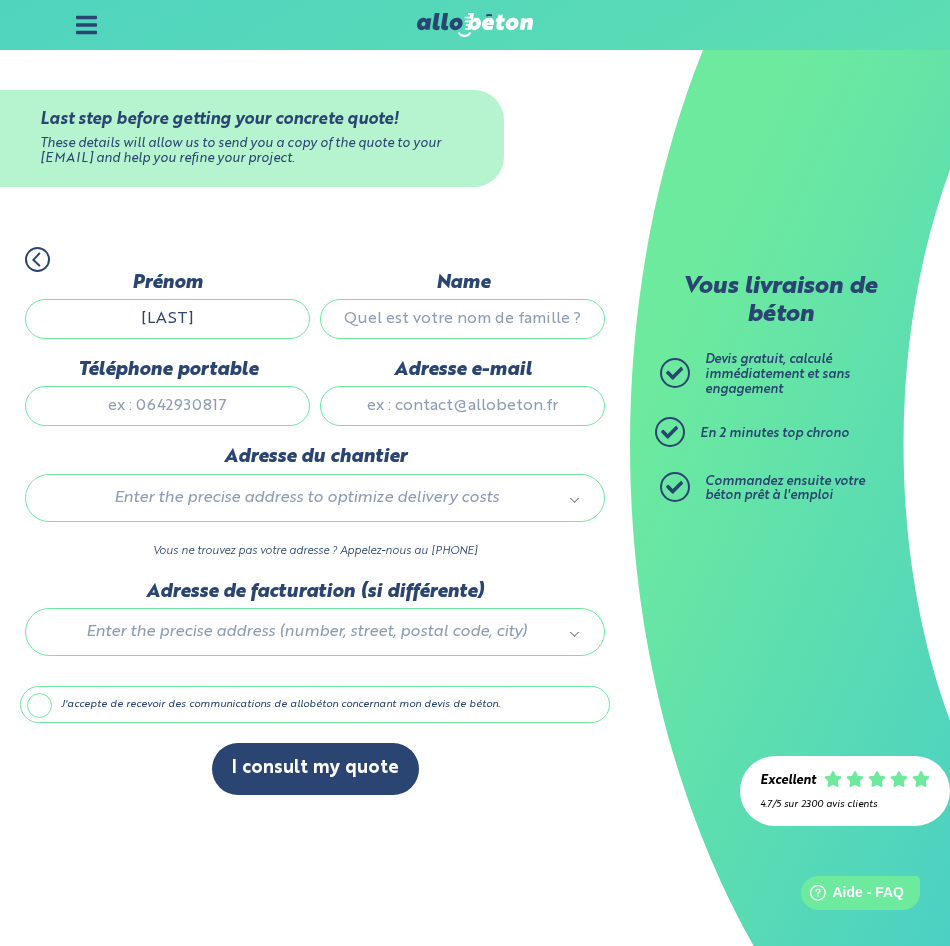 type on "[LAST]" 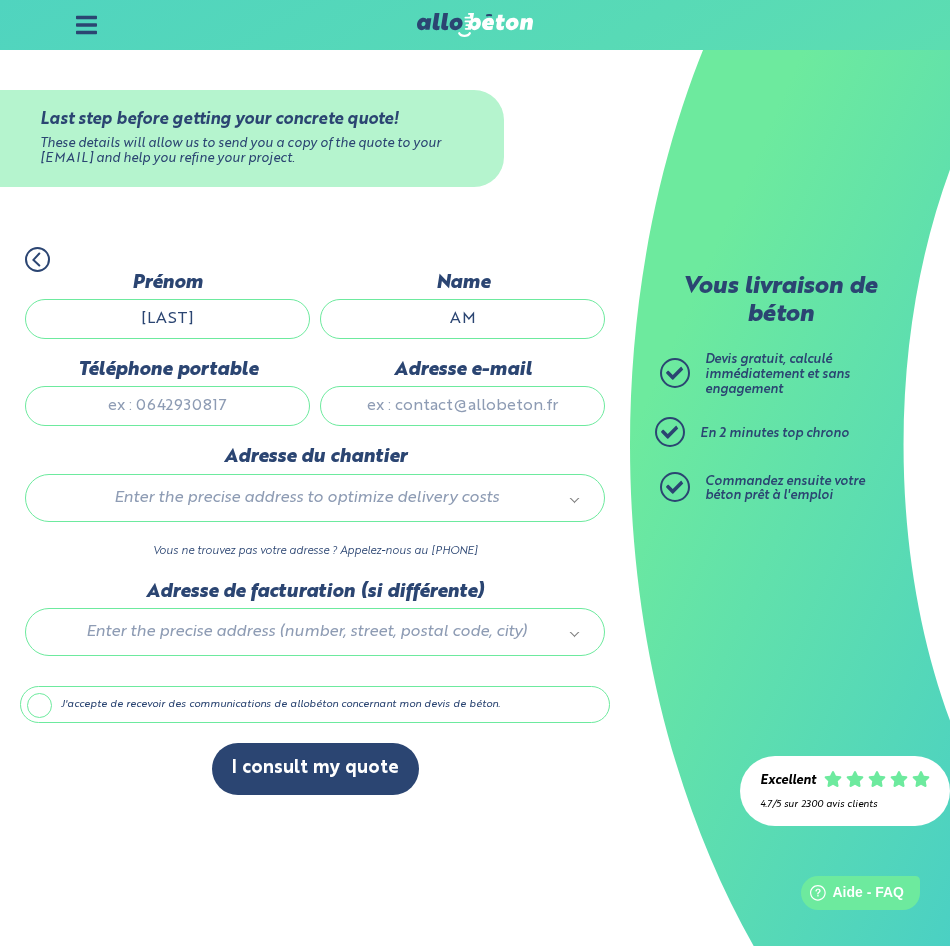 type on "A" 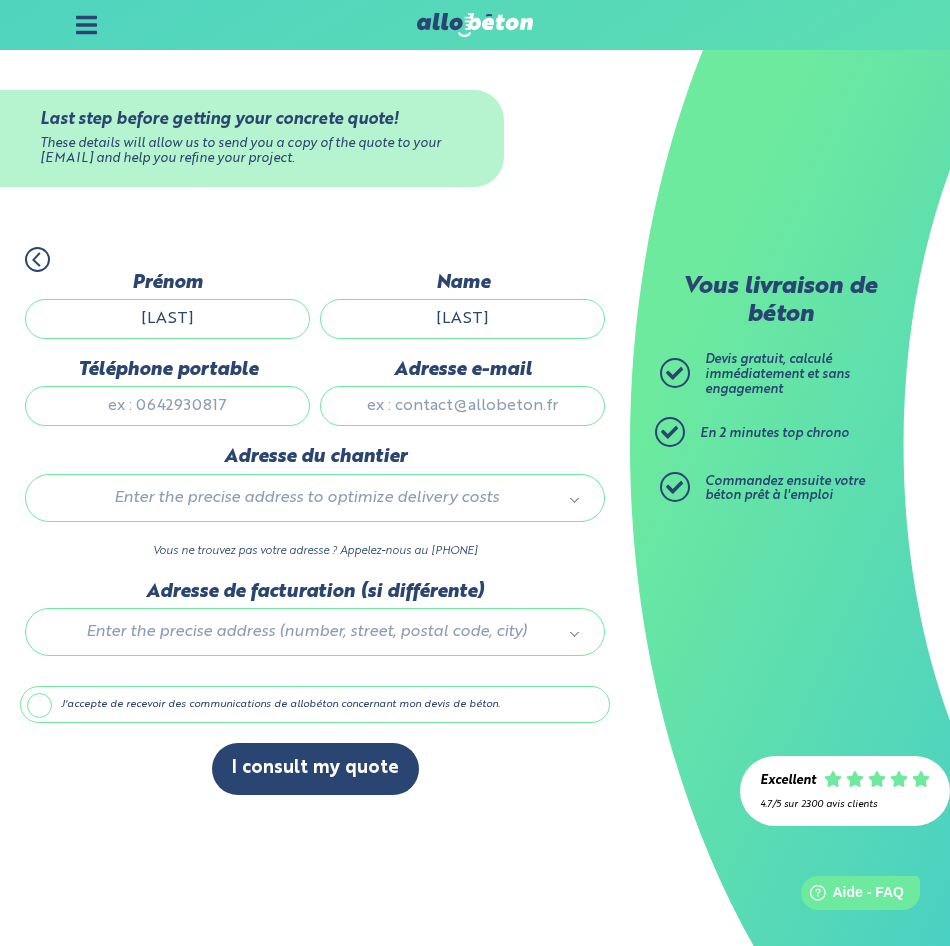 type on "[LAST]" 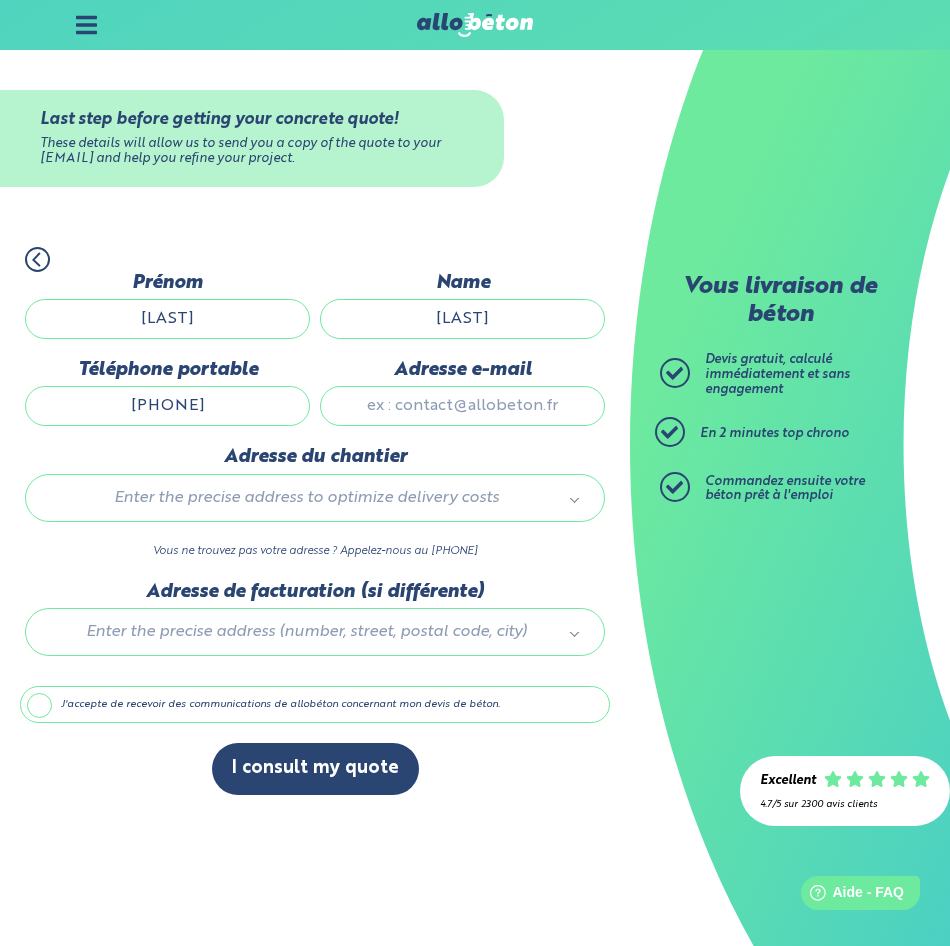 type on "[PHONE]" 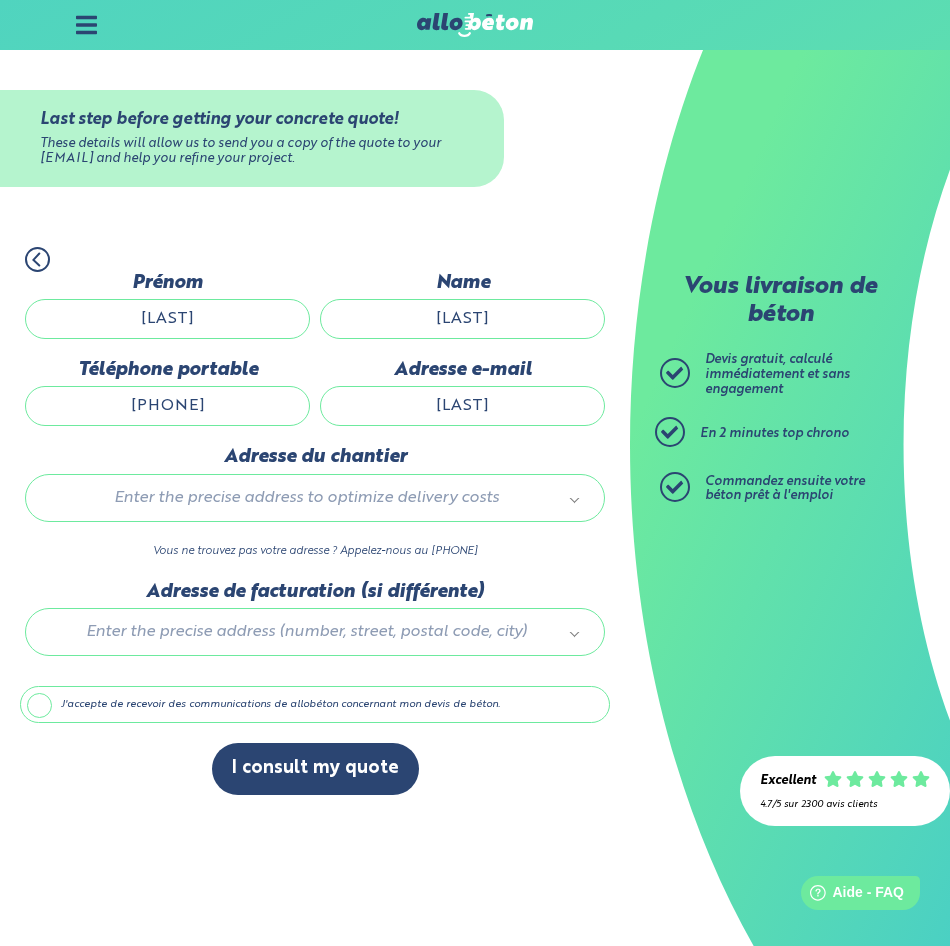 type on "[EMAIL]" 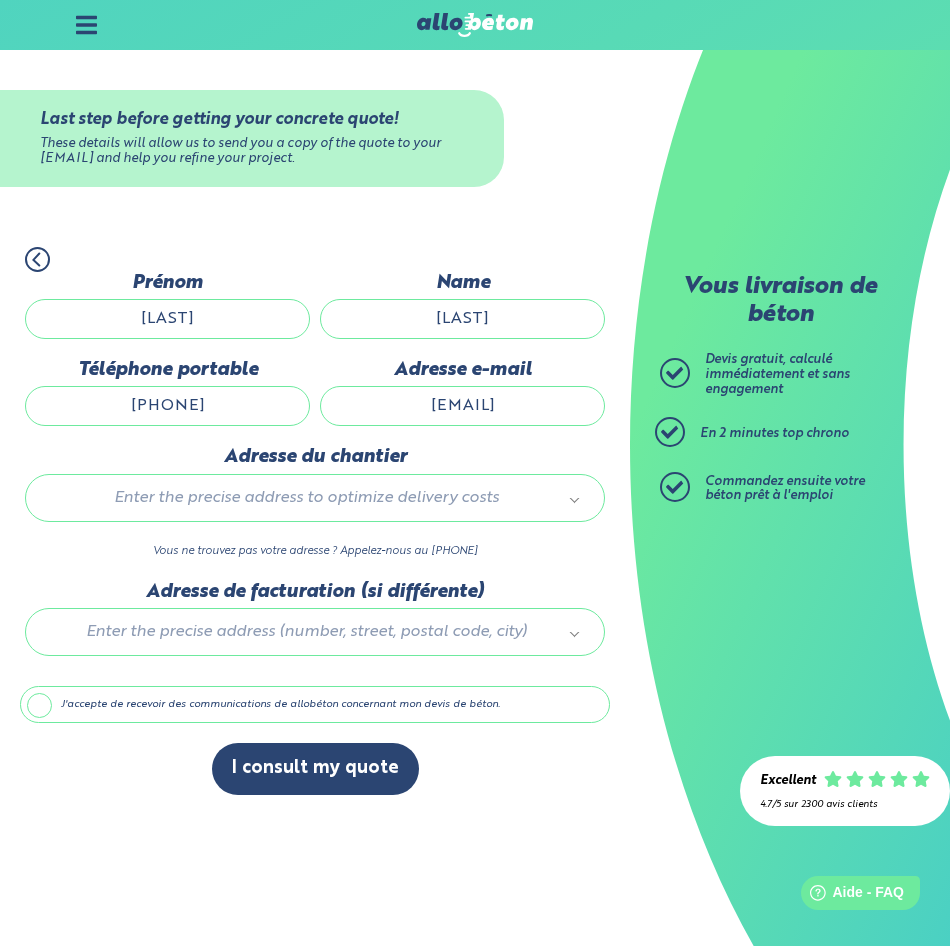 type 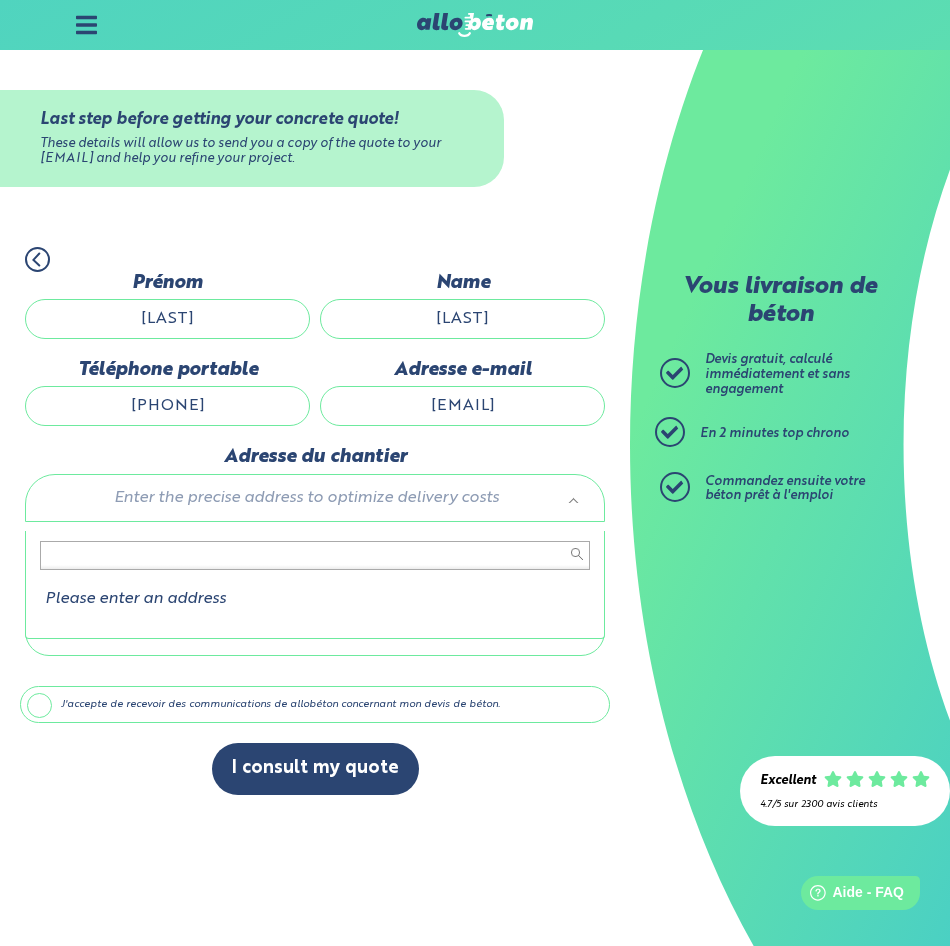 click at bounding box center (315, 555) 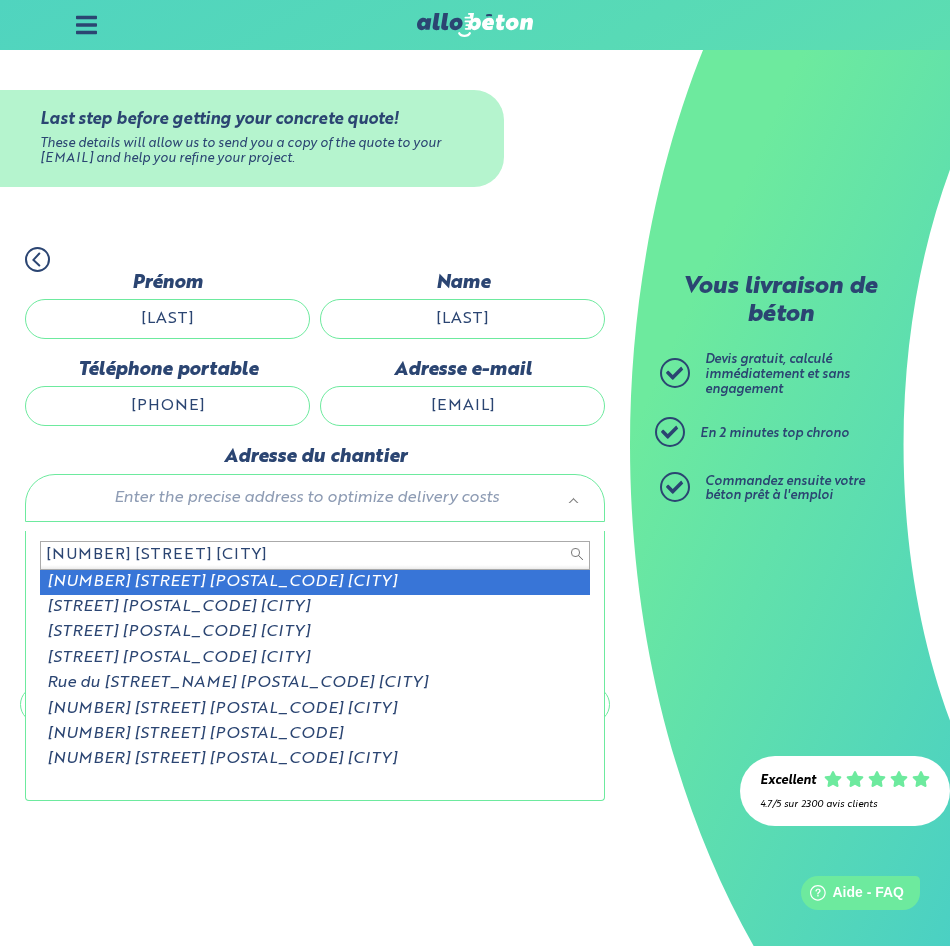 type on "[NUMBER] [STREET] [CITY]" 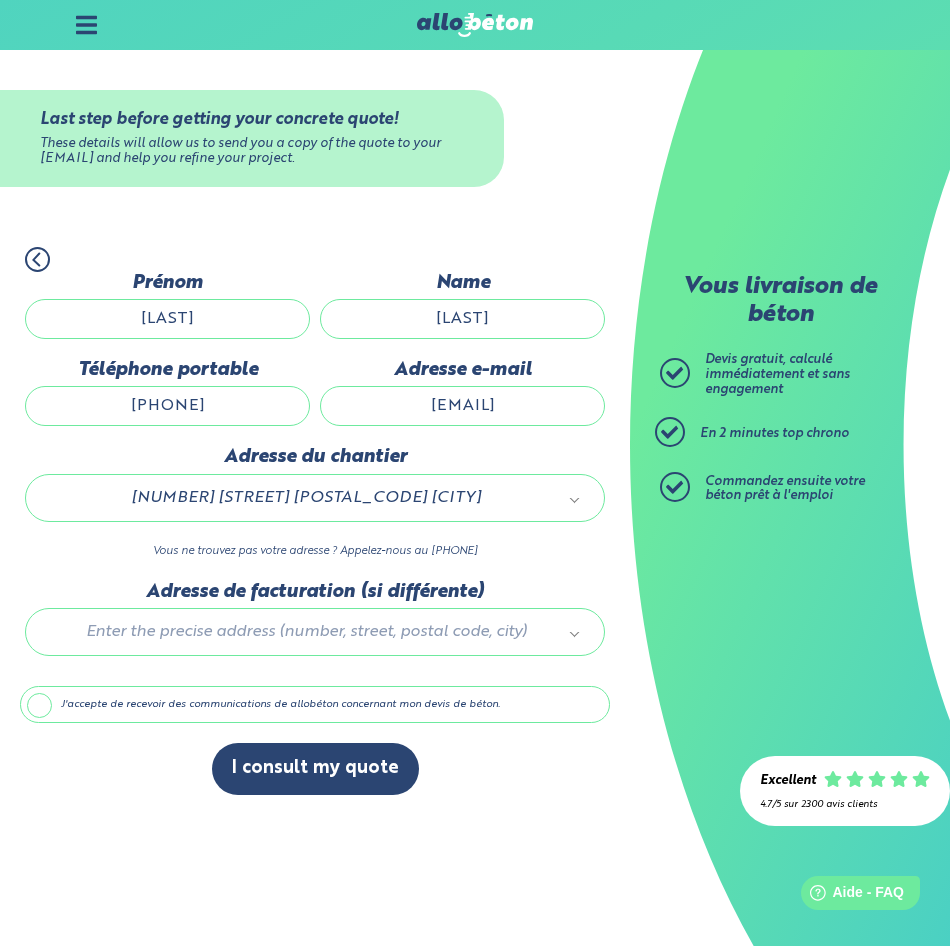 click at bounding box center [315, 628] 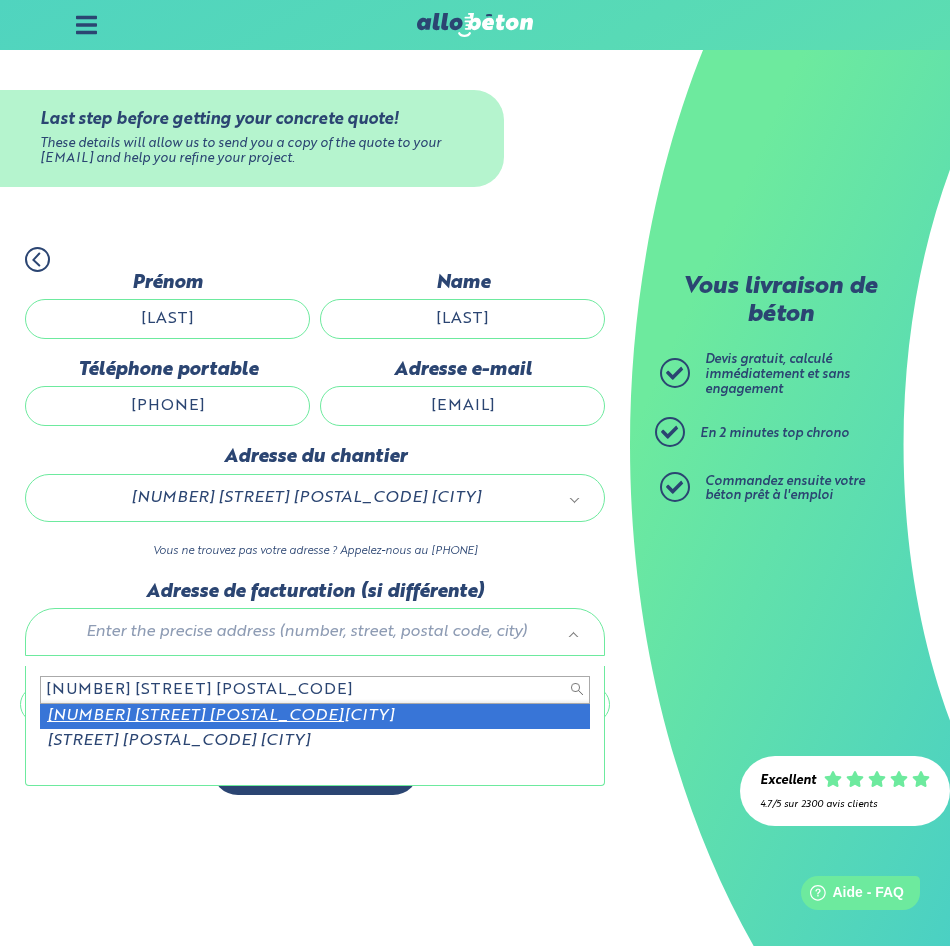 type on "[NUMBER] [STREET] [POSTAL_CODE]" 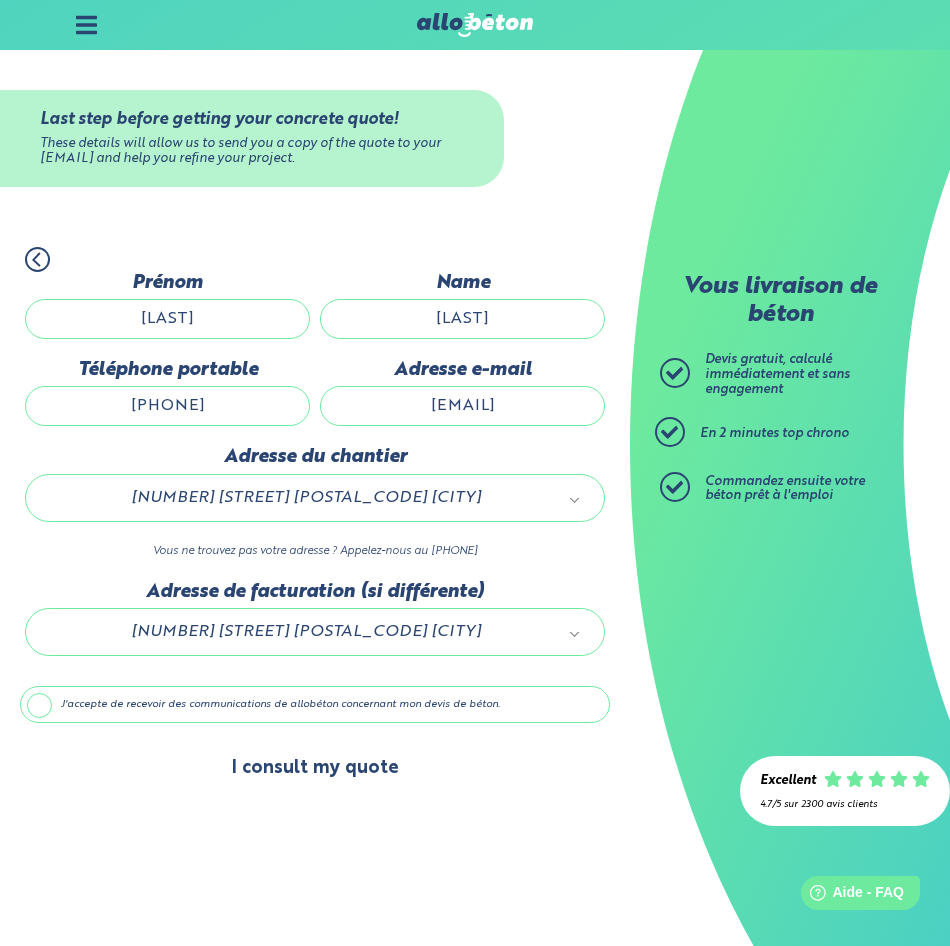 click on "I consult my quote" at bounding box center [315, 768] 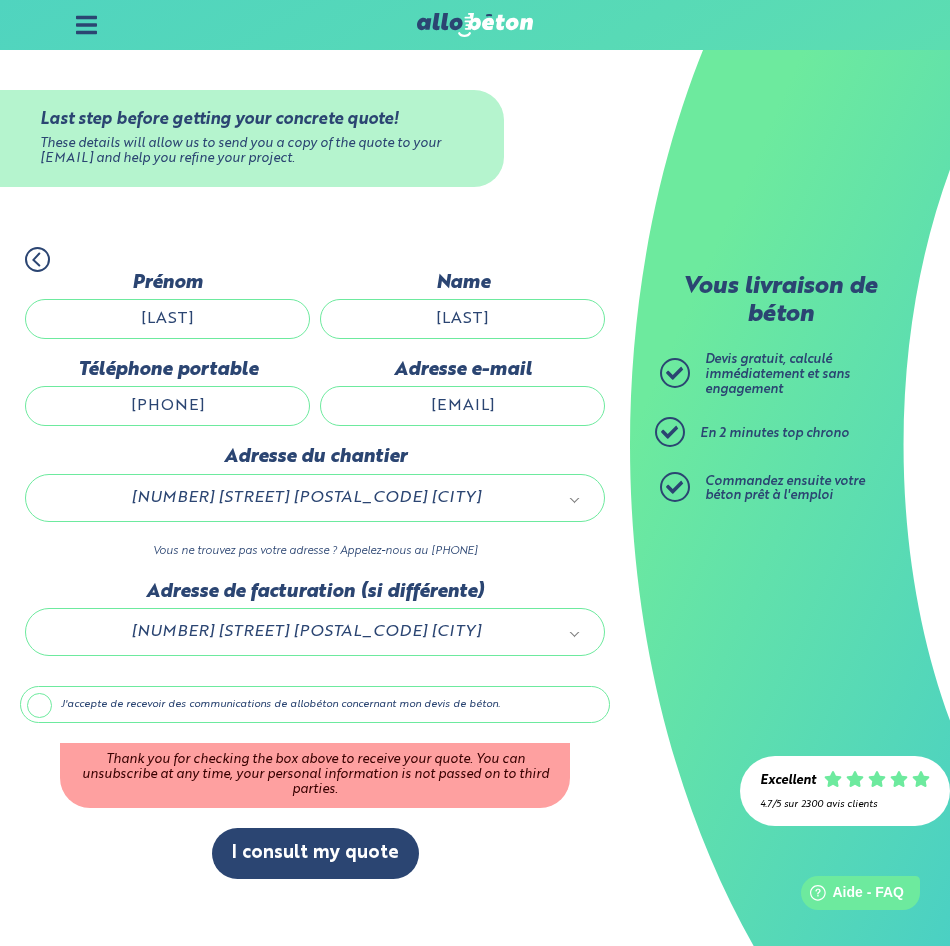 click on "J'accepte de recevoir des communications de allobéton concernant mon devis de béton." at bounding box center (315, 705) 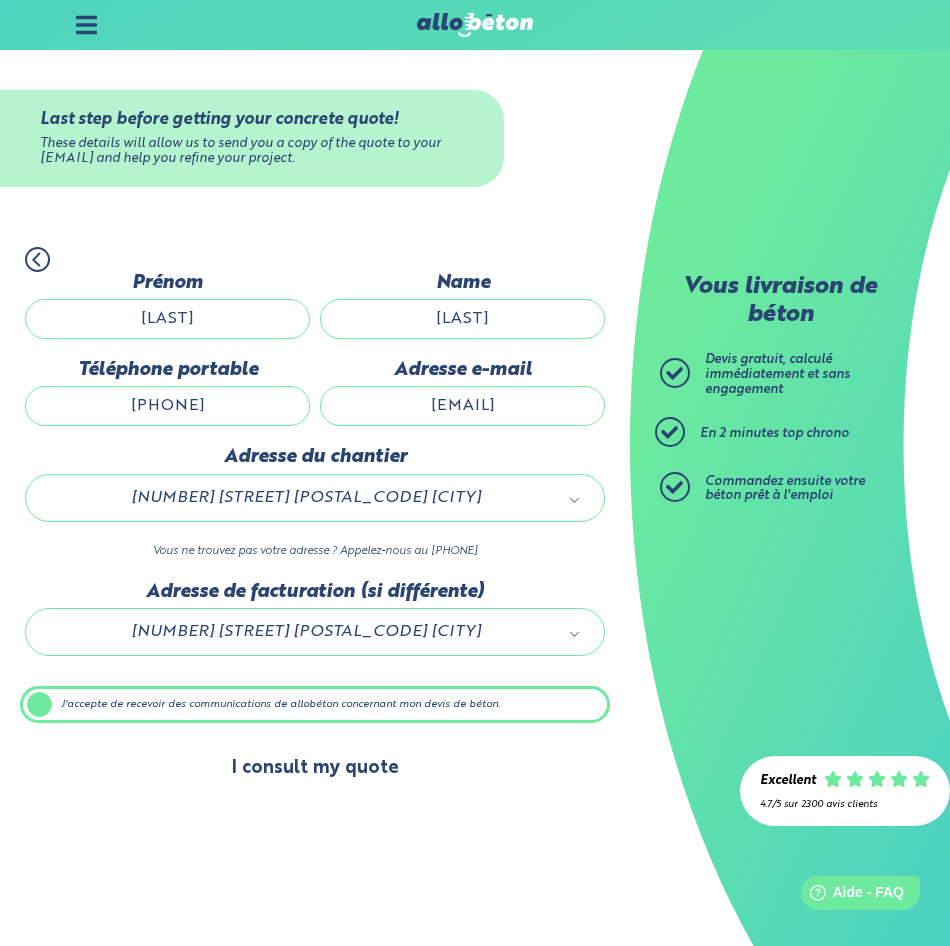 click on "I consult my quote" at bounding box center (315, 768) 